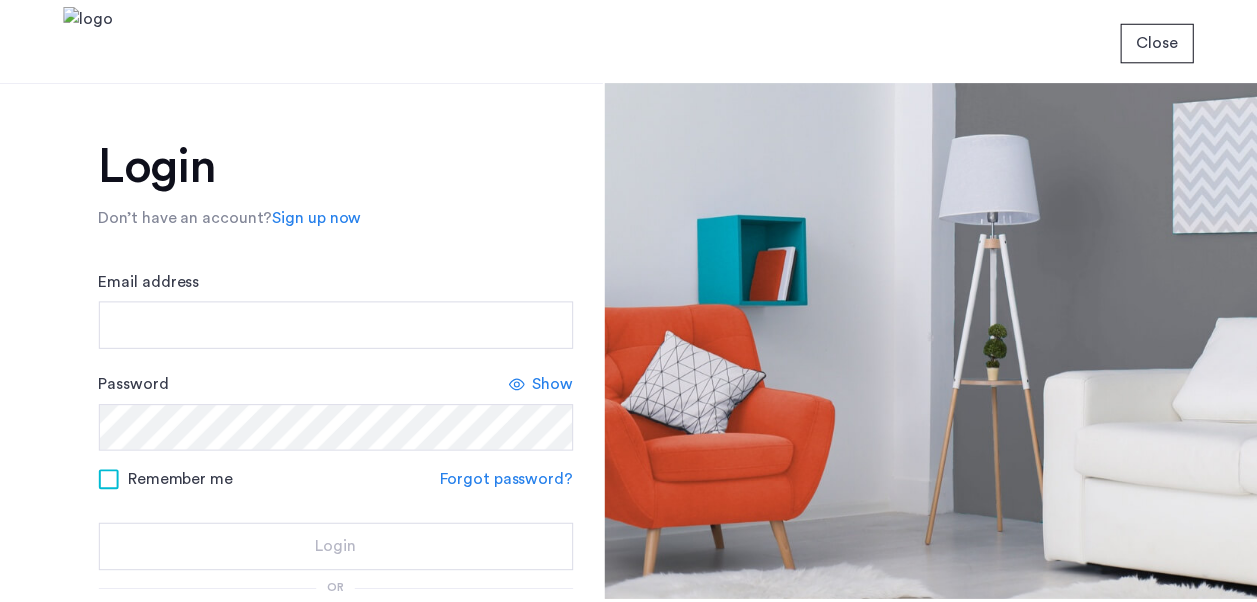 scroll, scrollTop: 0, scrollLeft: 0, axis: both 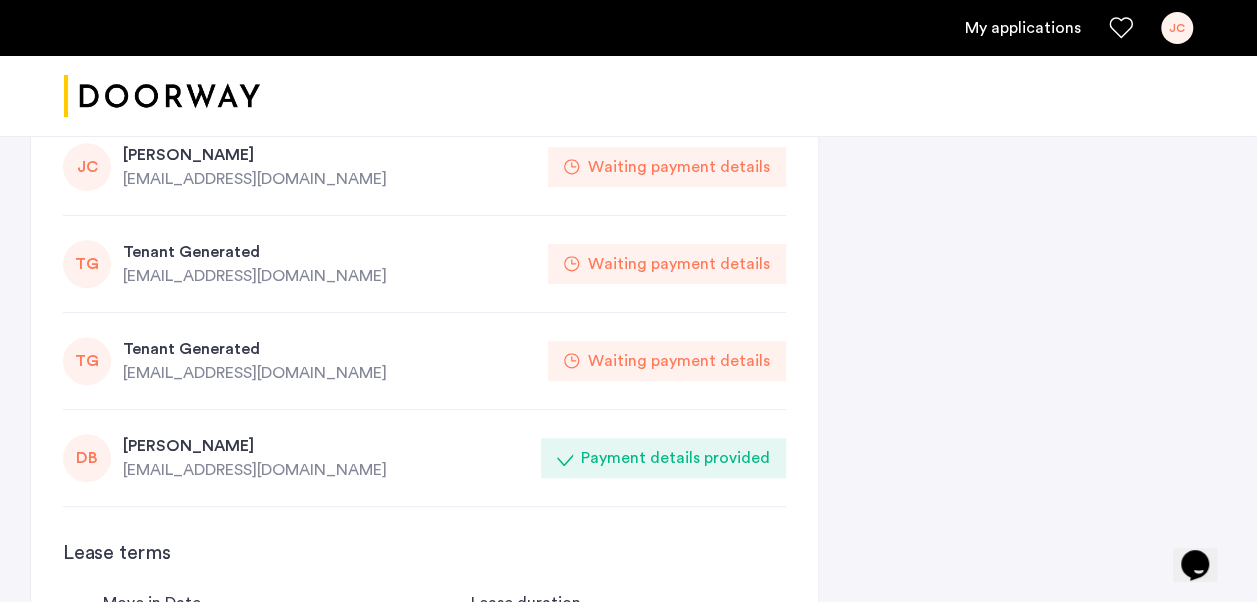 click on "Waiting payment details" 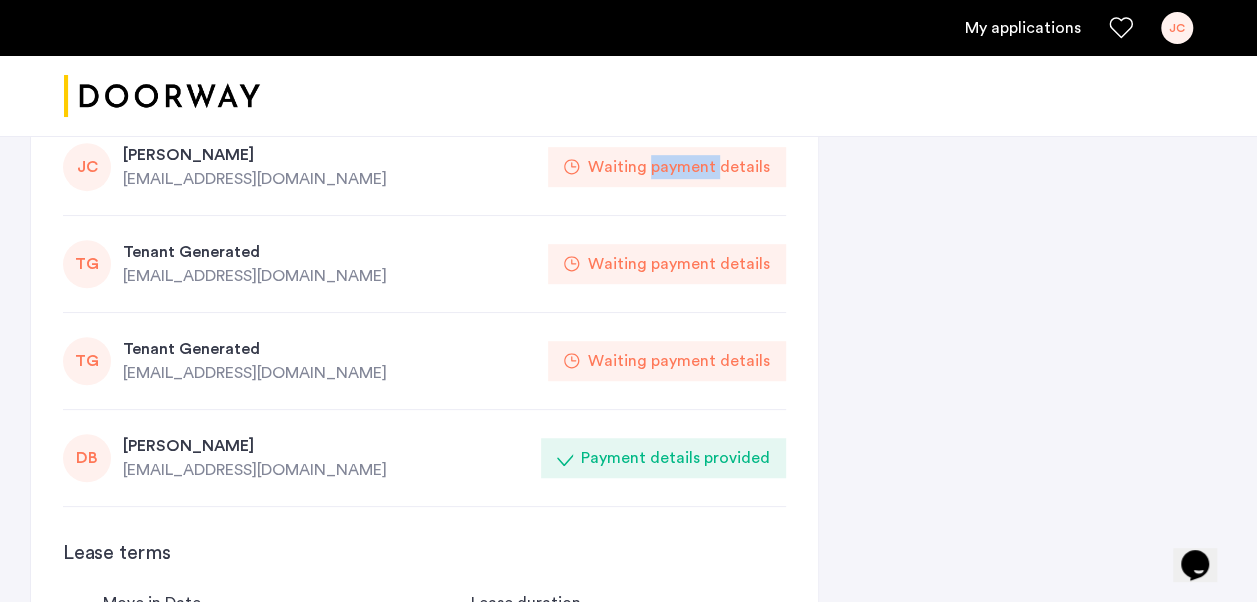 click on "Waiting payment details" 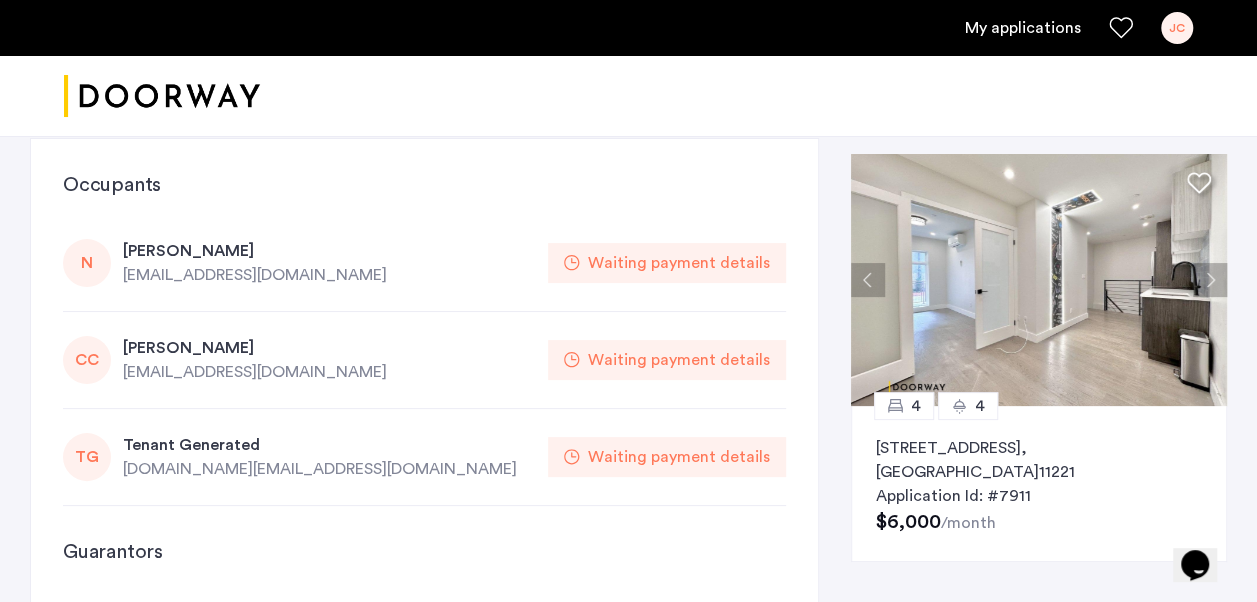 scroll, scrollTop: 0, scrollLeft: 0, axis: both 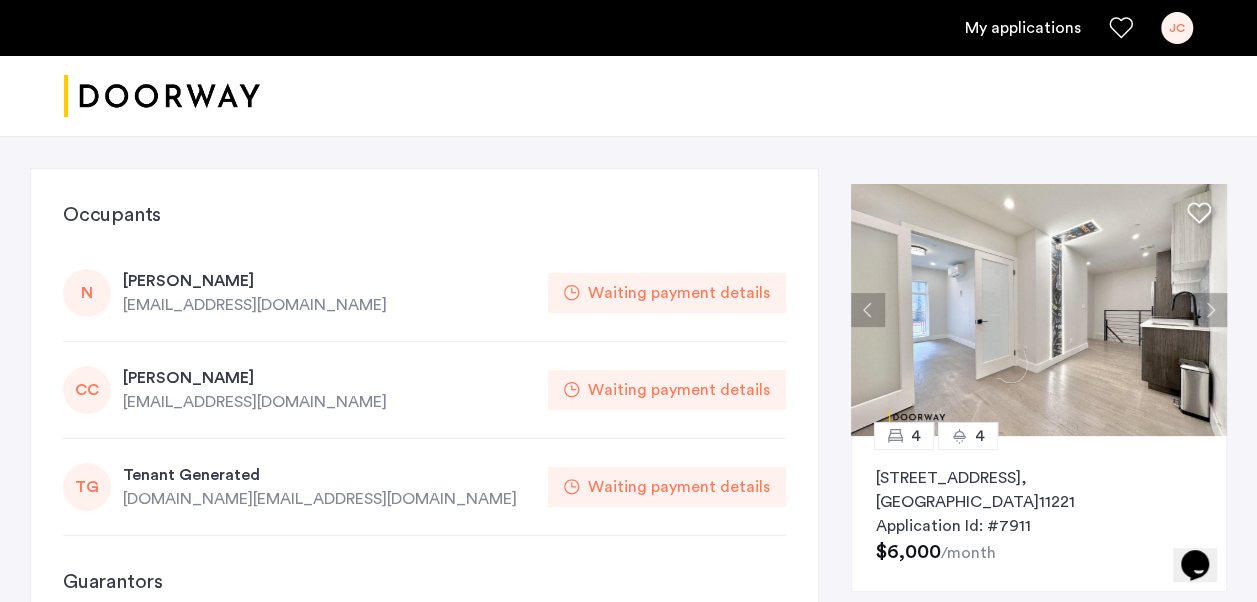 click on "My applications" at bounding box center (1023, 28) 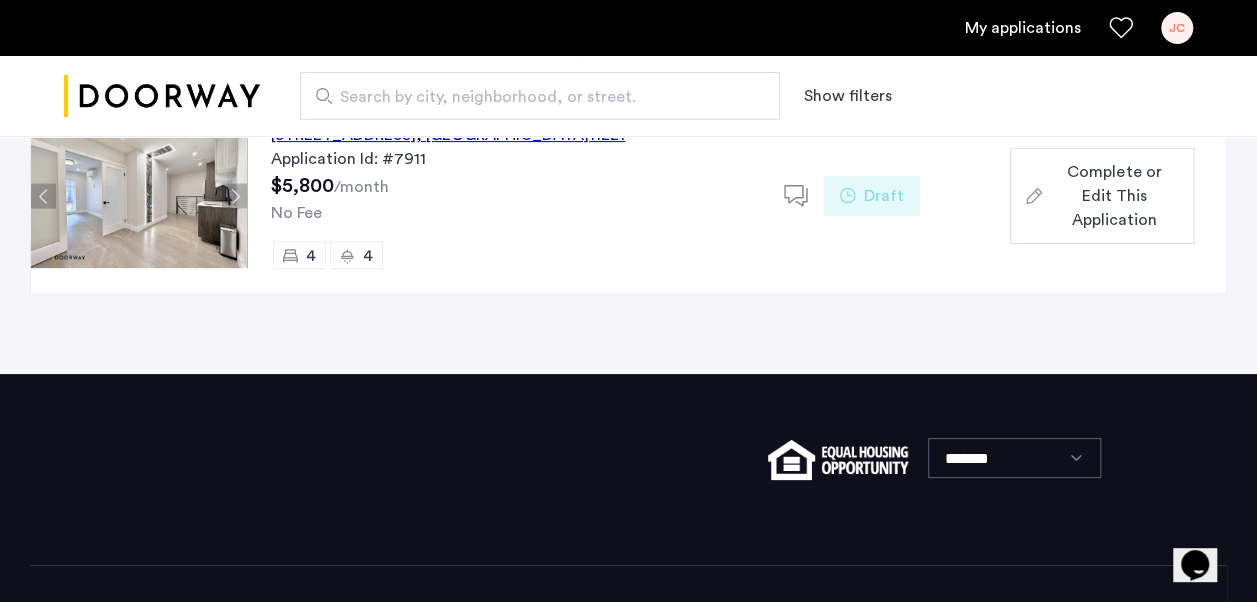 scroll, scrollTop: 0, scrollLeft: 0, axis: both 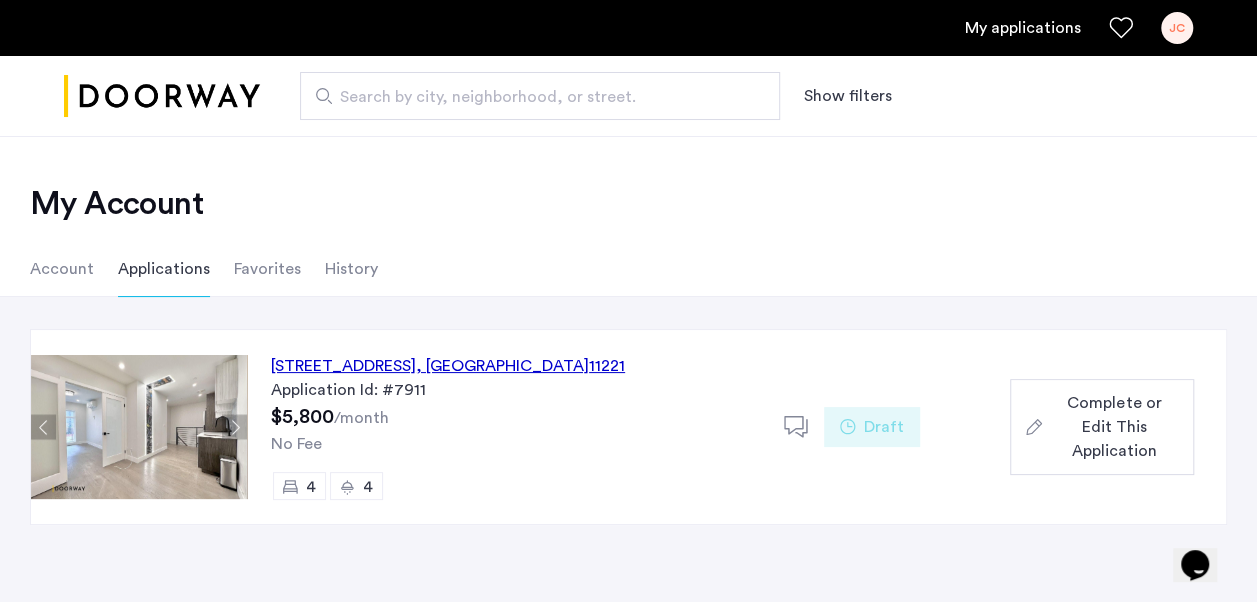 click on "Complete or Edit This Application" 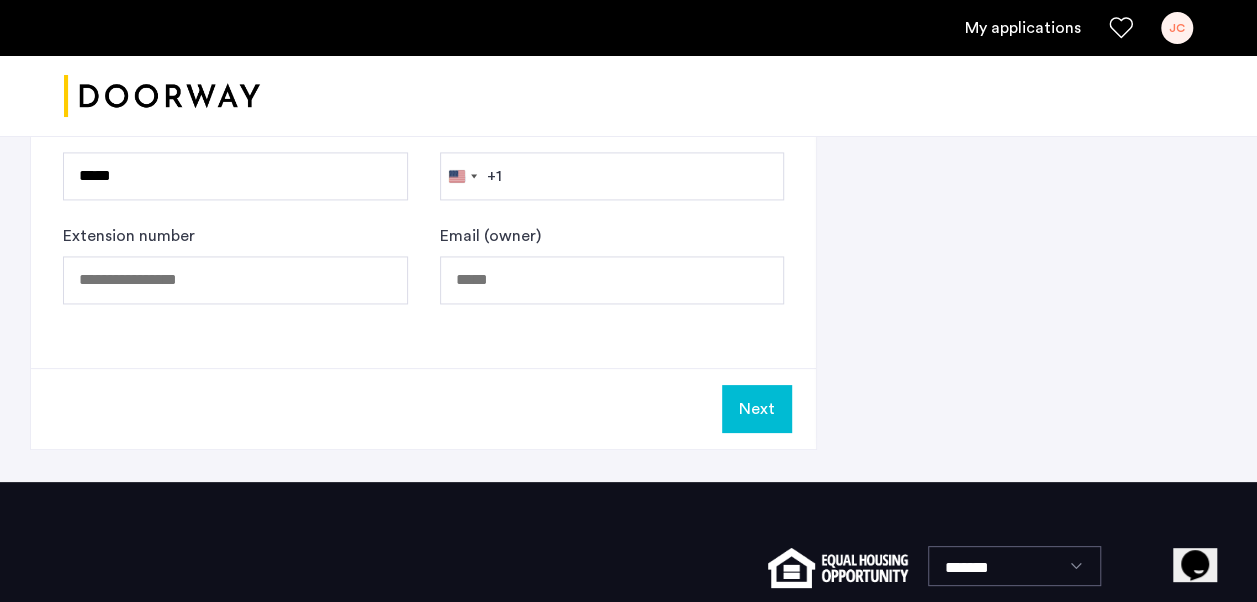 scroll, scrollTop: 1300, scrollLeft: 0, axis: vertical 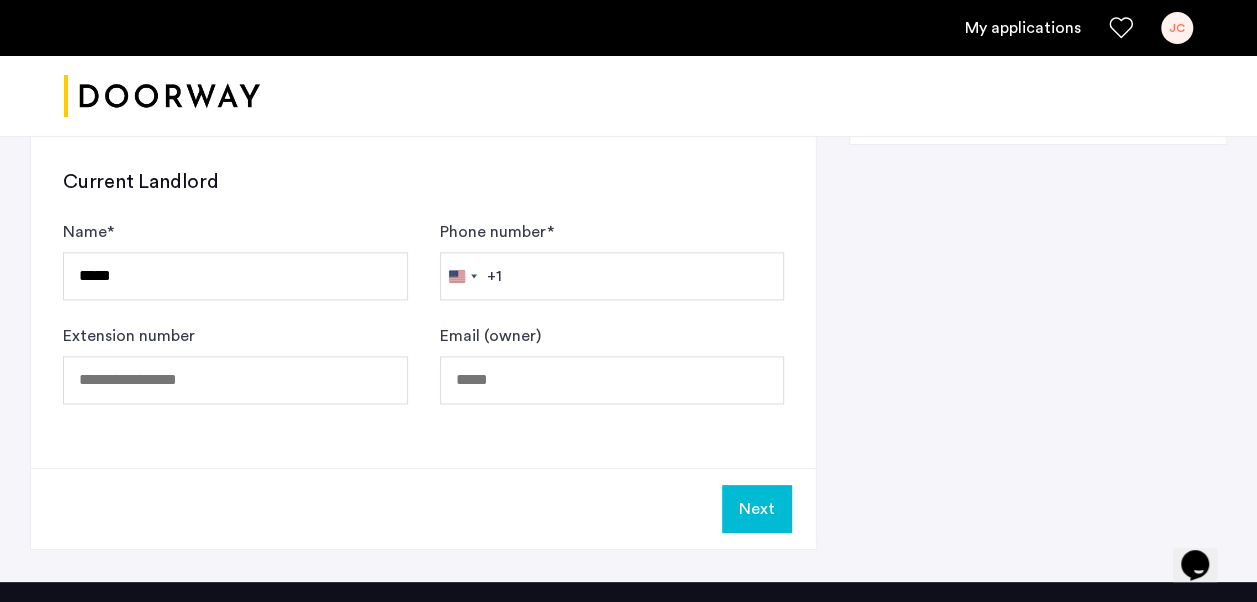 click on "Next" 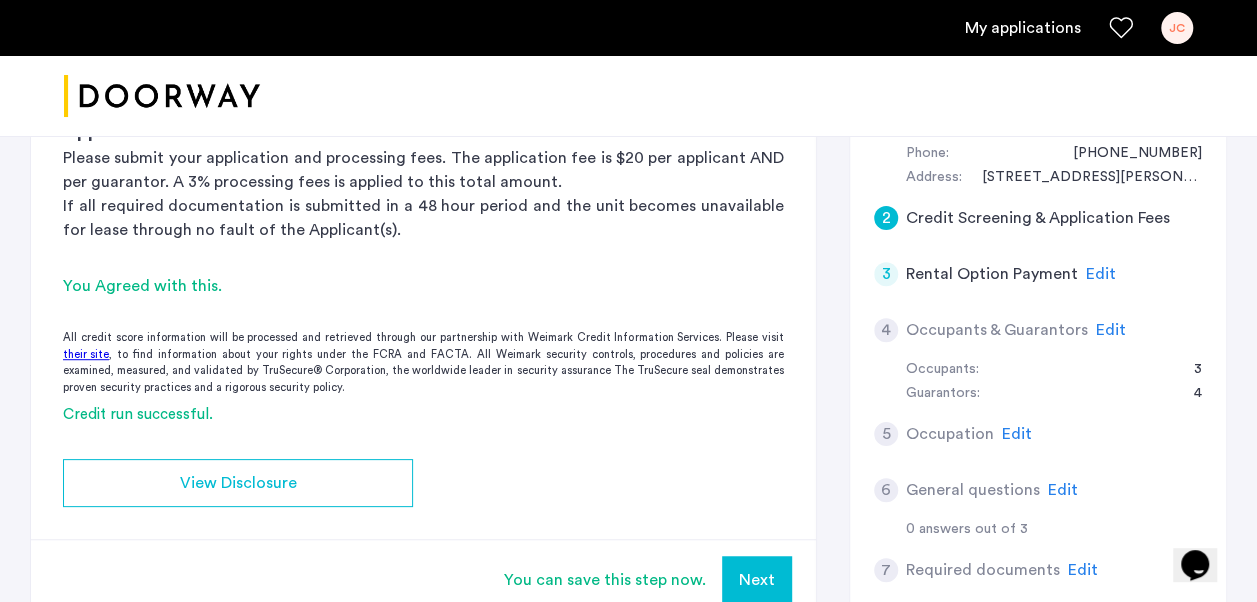 scroll, scrollTop: 400, scrollLeft: 0, axis: vertical 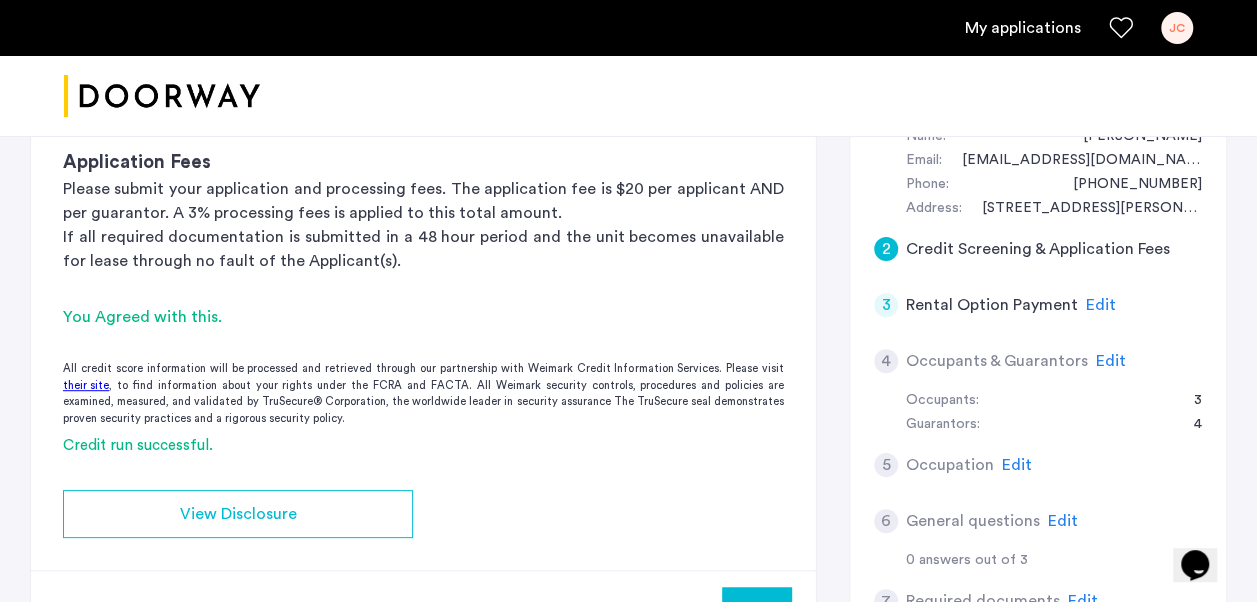click on "Edit" 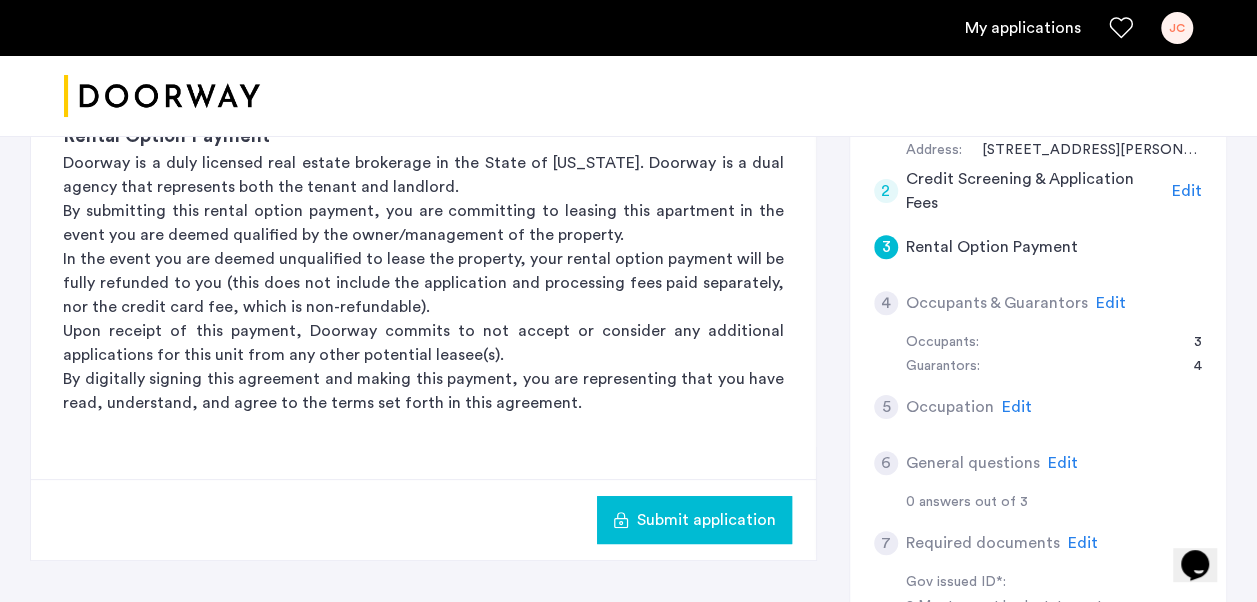 scroll, scrollTop: 500, scrollLeft: 0, axis: vertical 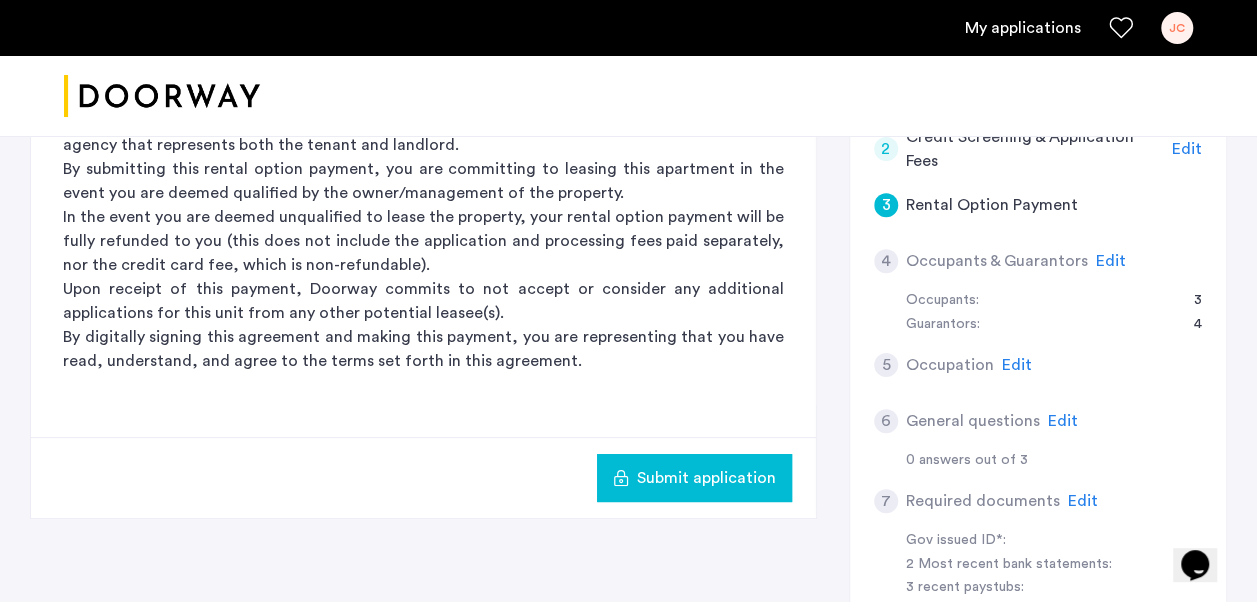 click on "Submit application" 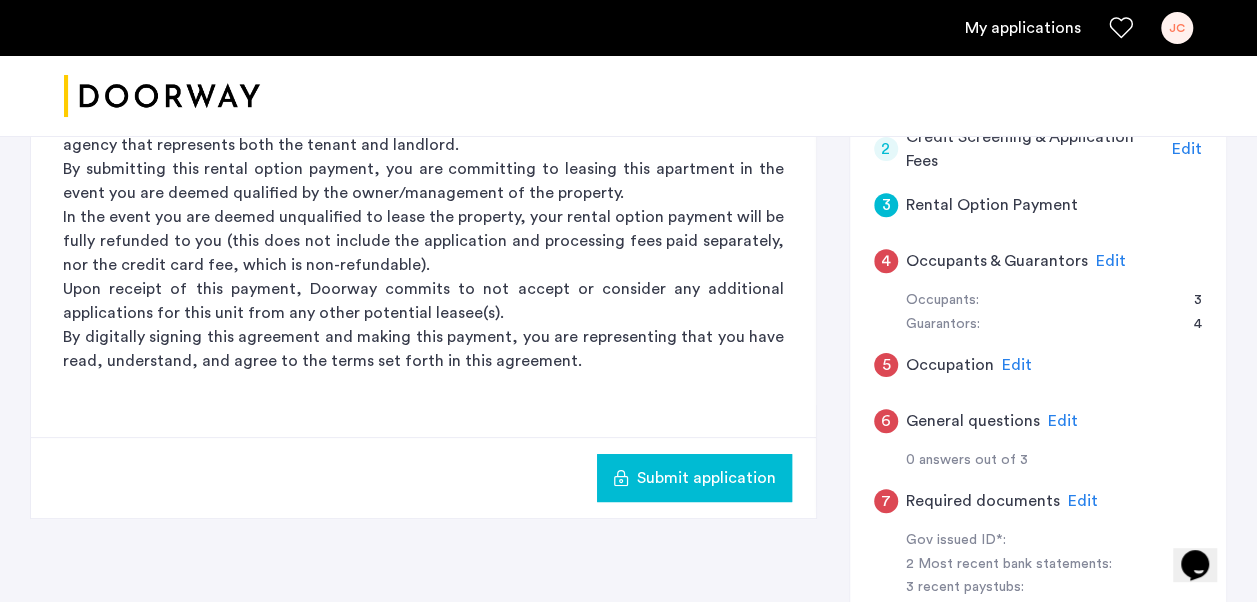 click on "Rental Option Payment Doorway is a duly licensed real estate brokerage in the State of [US_STATE]. Doorway is a dual agency that represents both the tenant and landlord. By submitting this rental option payment, you are committing to leasing this apartment in the event you are deemed qualified by the owner/management of the property. In the event you are deemed unqualified to lease the property, your rental option payment will be fully refunded to you (this does not include the application and processing fees paid separately, nor the credit card fee, which is non-refundable). Upon receipt of this payment, [PERSON_NAME] commits to not accept or consider any additional applications for this unit from any other potential leasee(s). By digitally signing this agreement and making this payment, you are representing that you have read, understand, and agree to the terms set forth in this agreement." 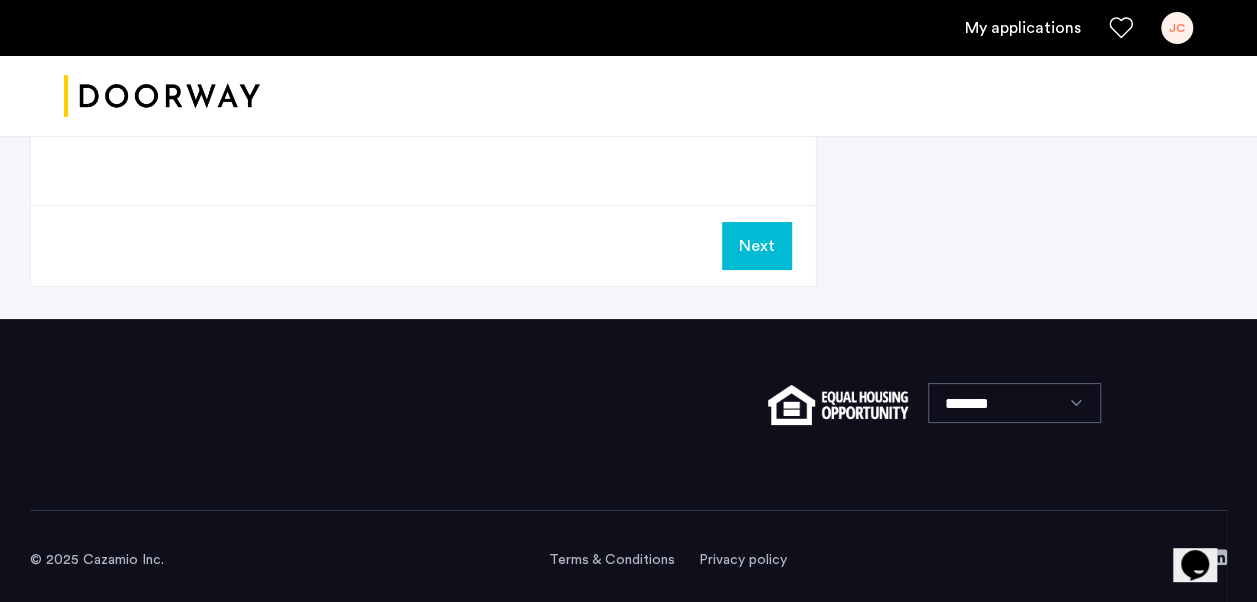 click on "Next" 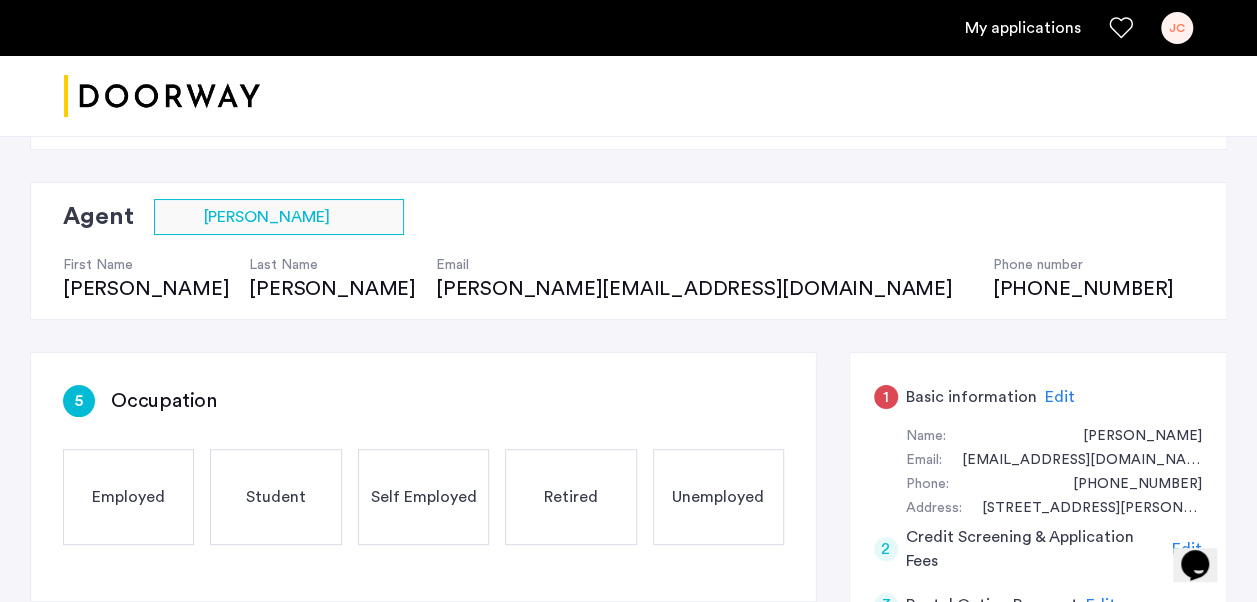 scroll, scrollTop: 200, scrollLeft: 0, axis: vertical 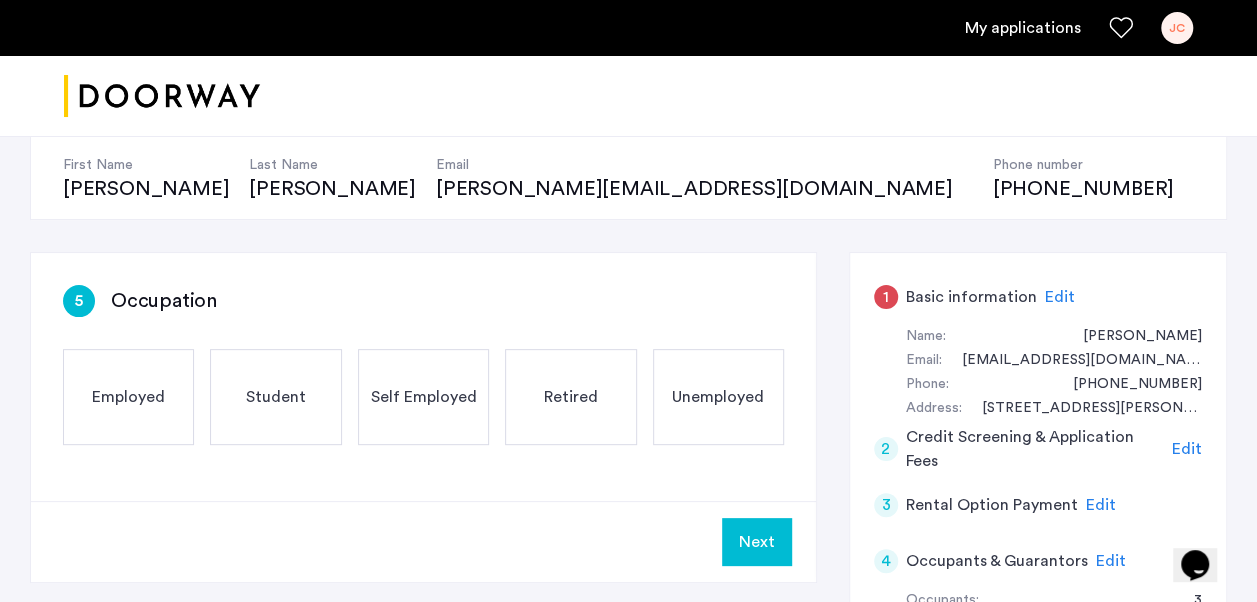 click on "Next" 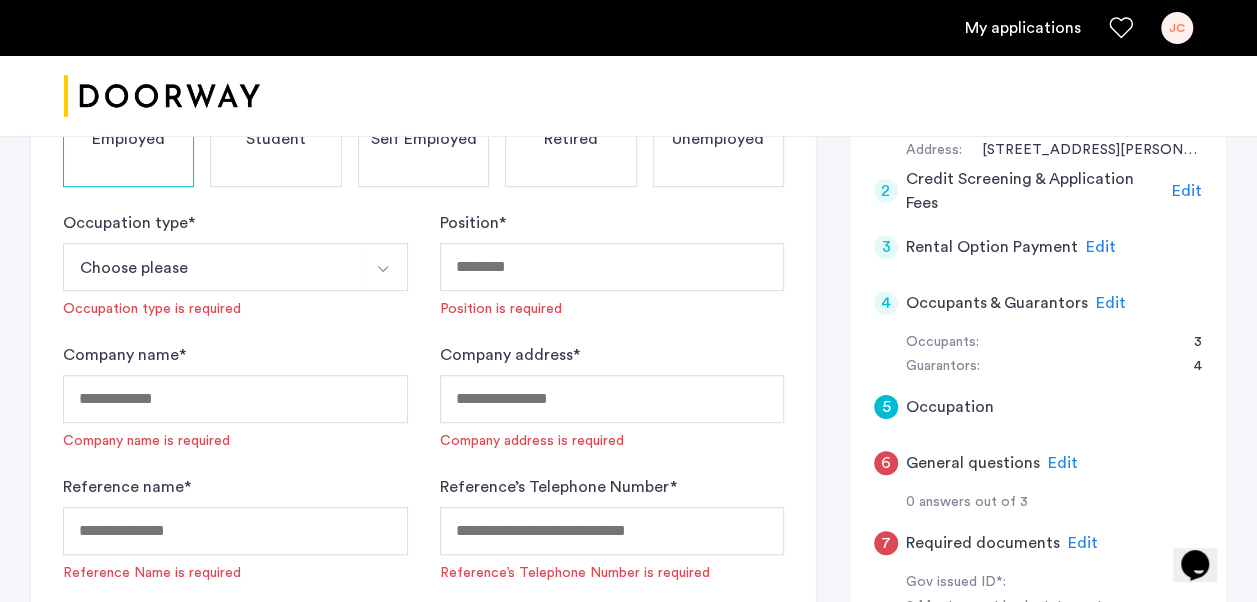 scroll, scrollTop: 500, scrollLeft: 0, axis: vertical 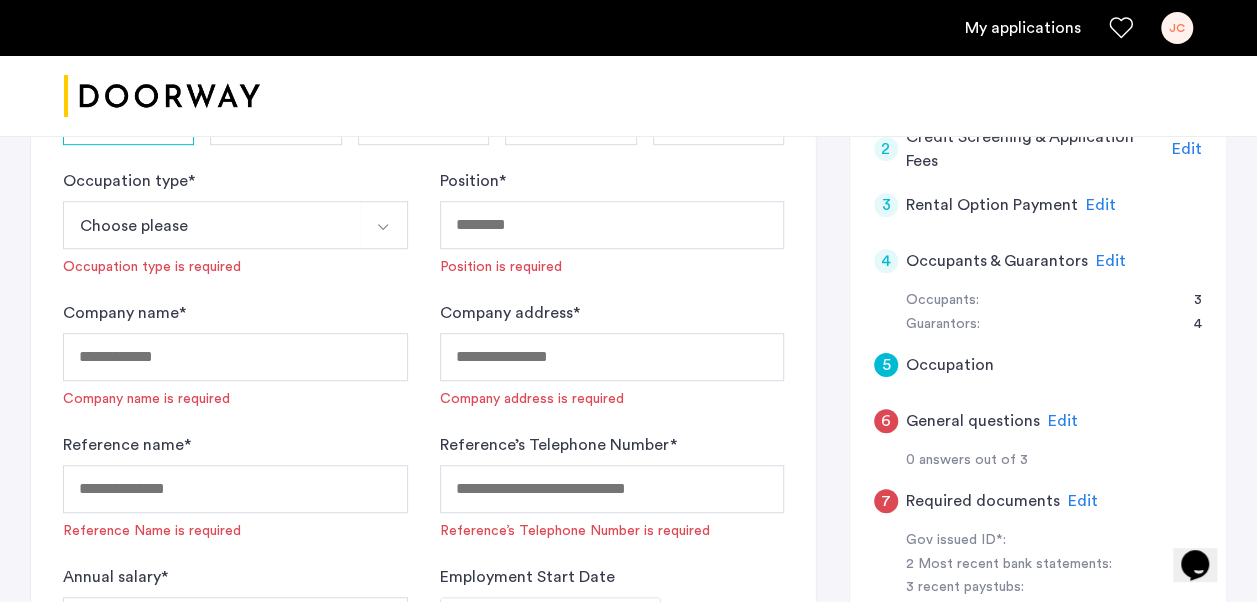 click on "Edit" 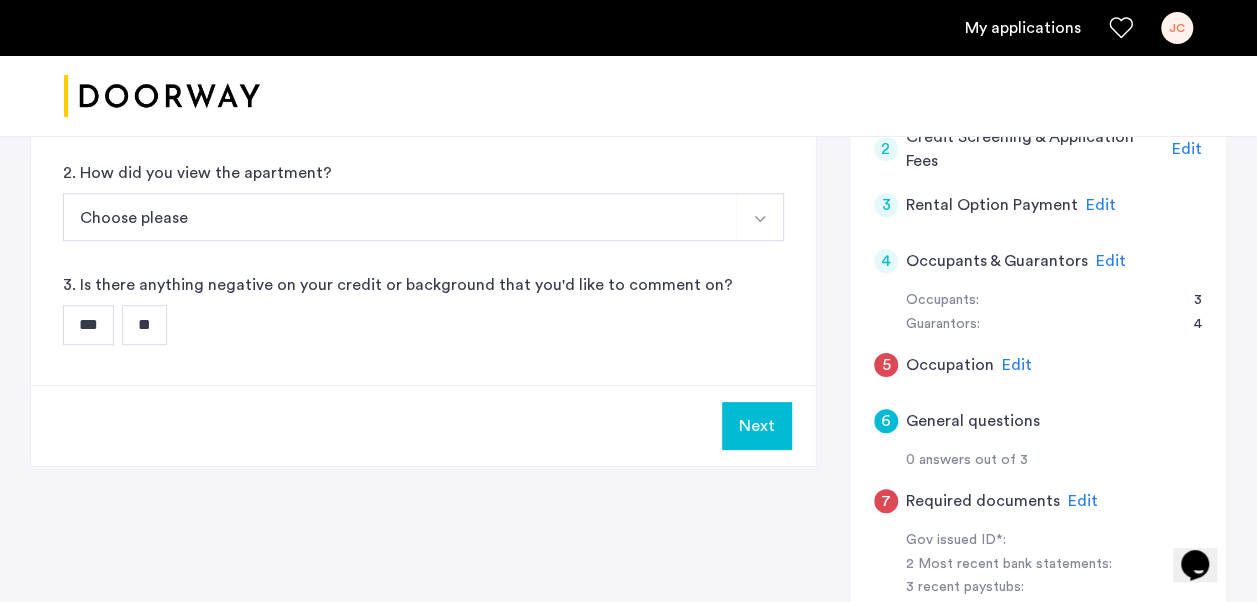 click at bounding box center (760, 219) 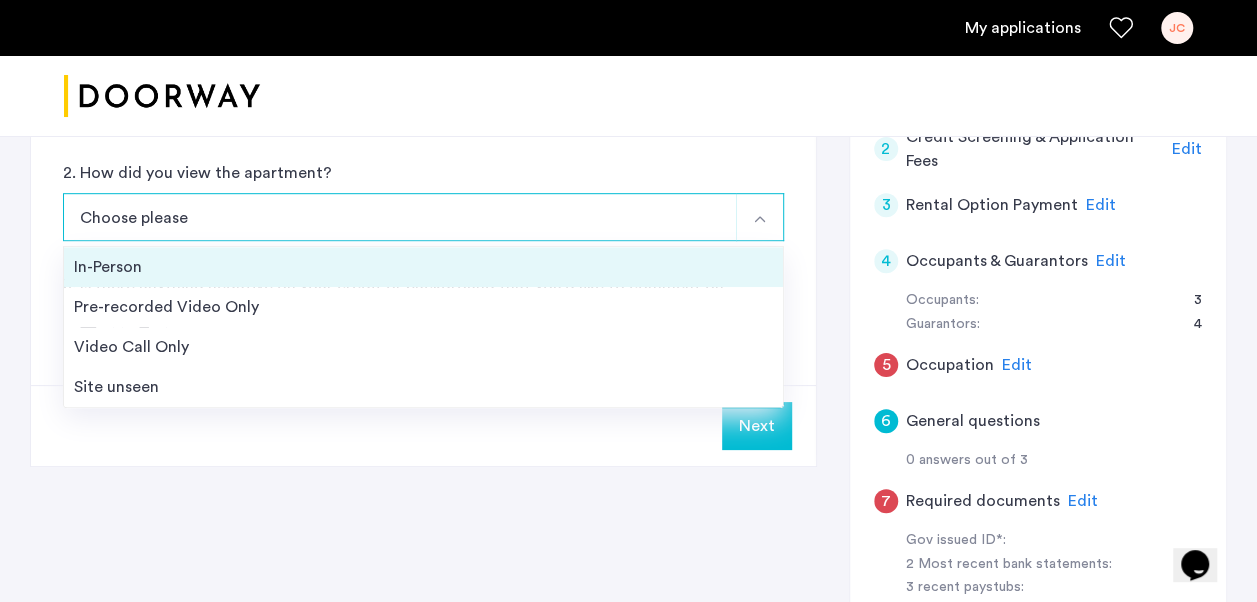 click on "In-Person" at bounding box center (423, 267) 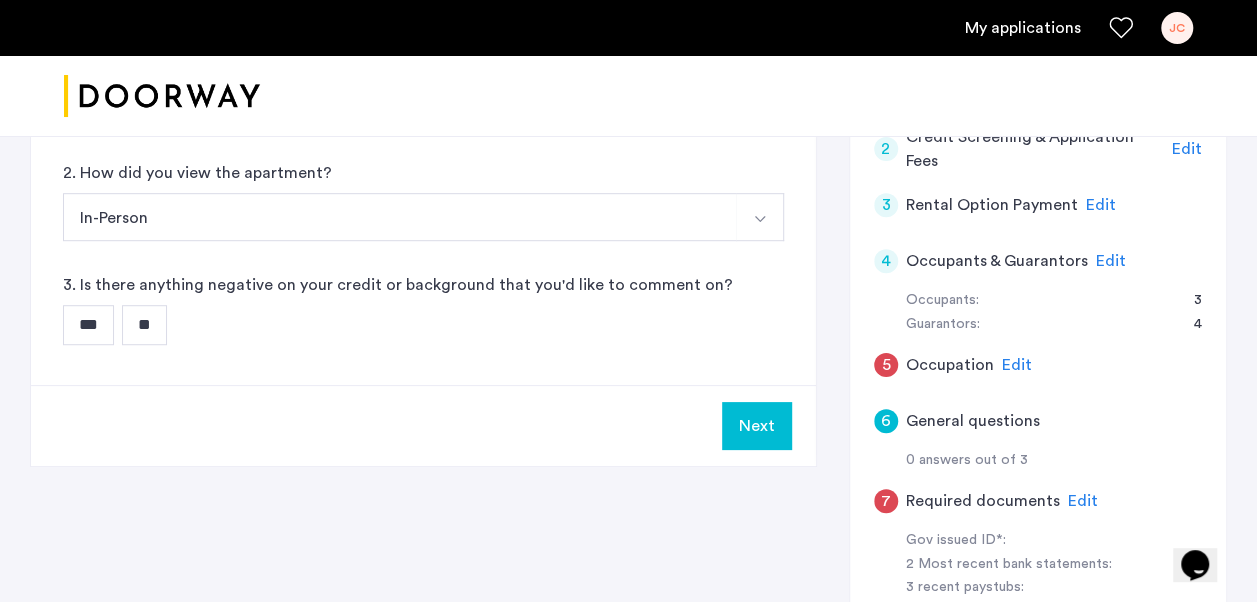 click on "**" at bounding box center [144, 325] 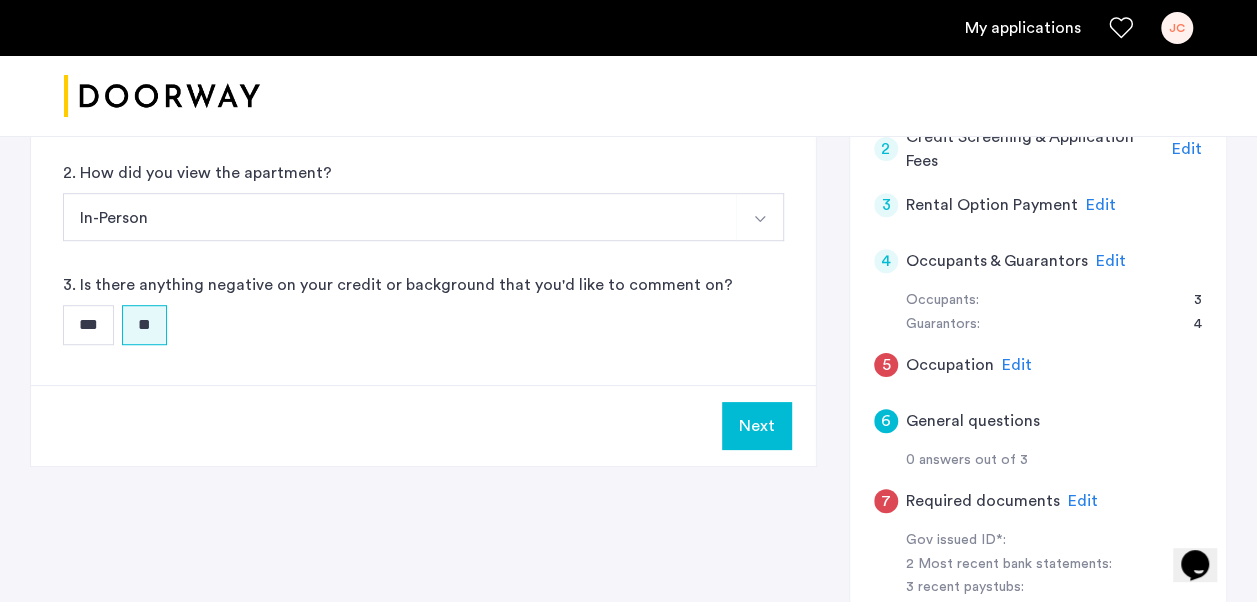 click on "Next" at bounding box center [757, 426] 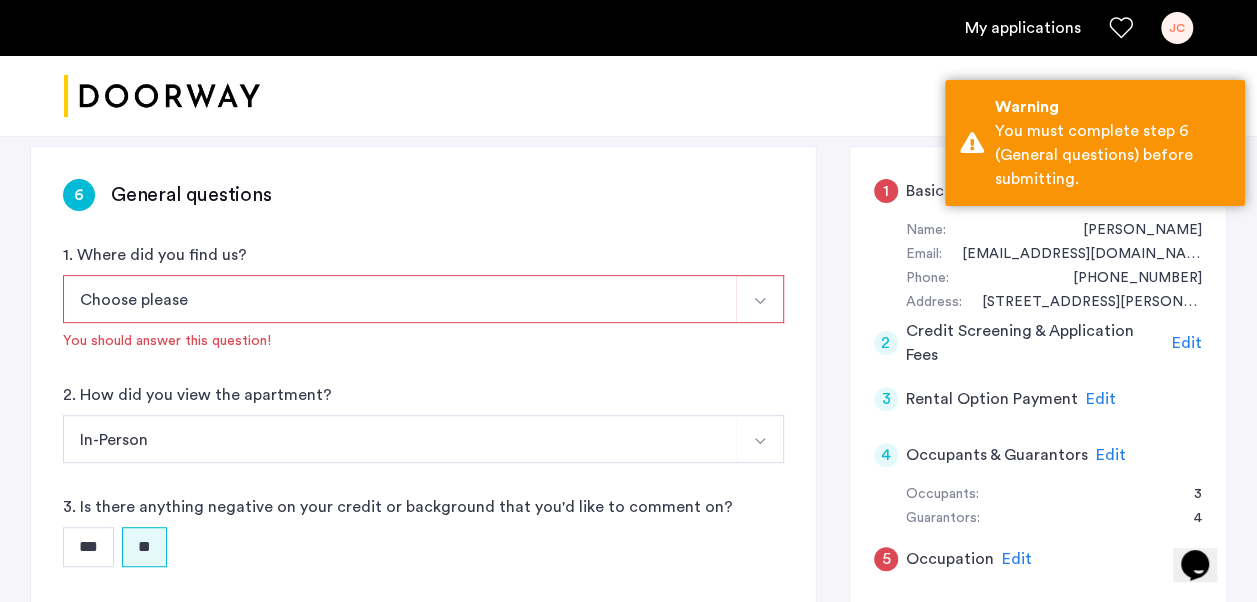 scroll, scrollTop: 300, scrollLeft: 0, axis: vertical 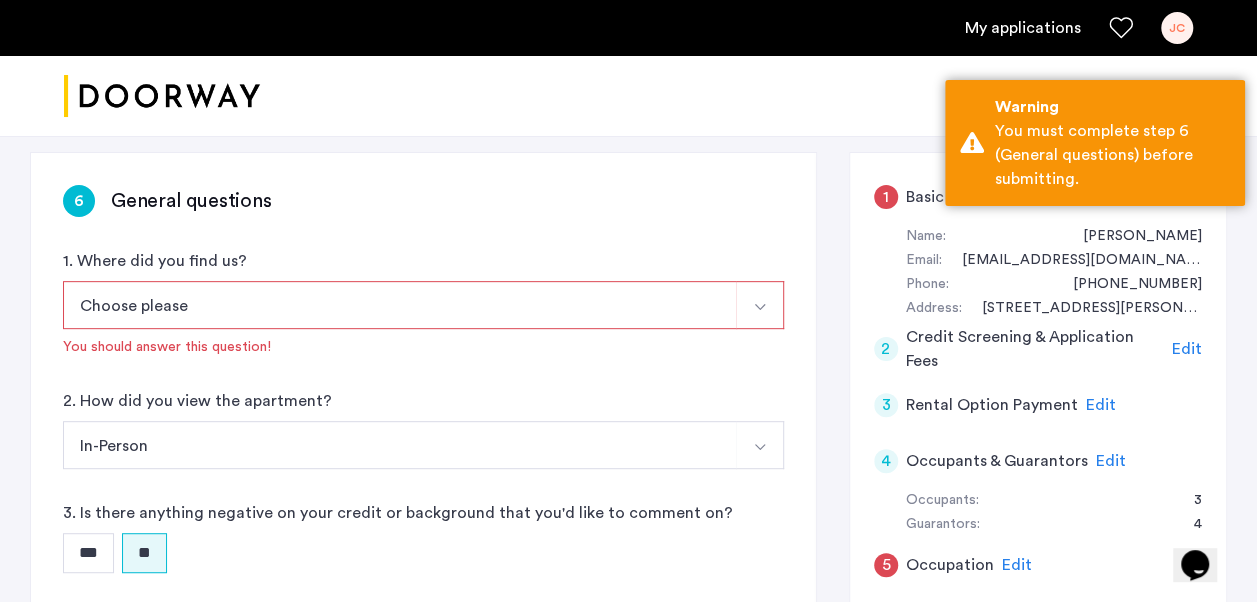 click on "Choose please" at bounding box center (400, 305) 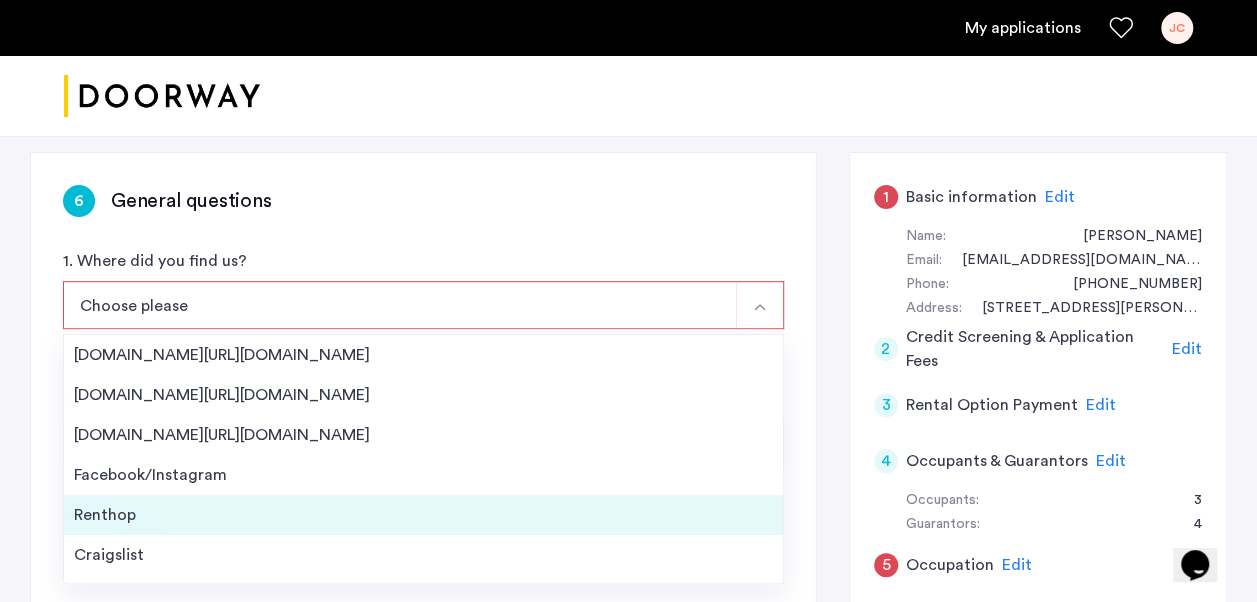 scroll, scrollTop: 31, scrollLeft: 0, axis: vertical 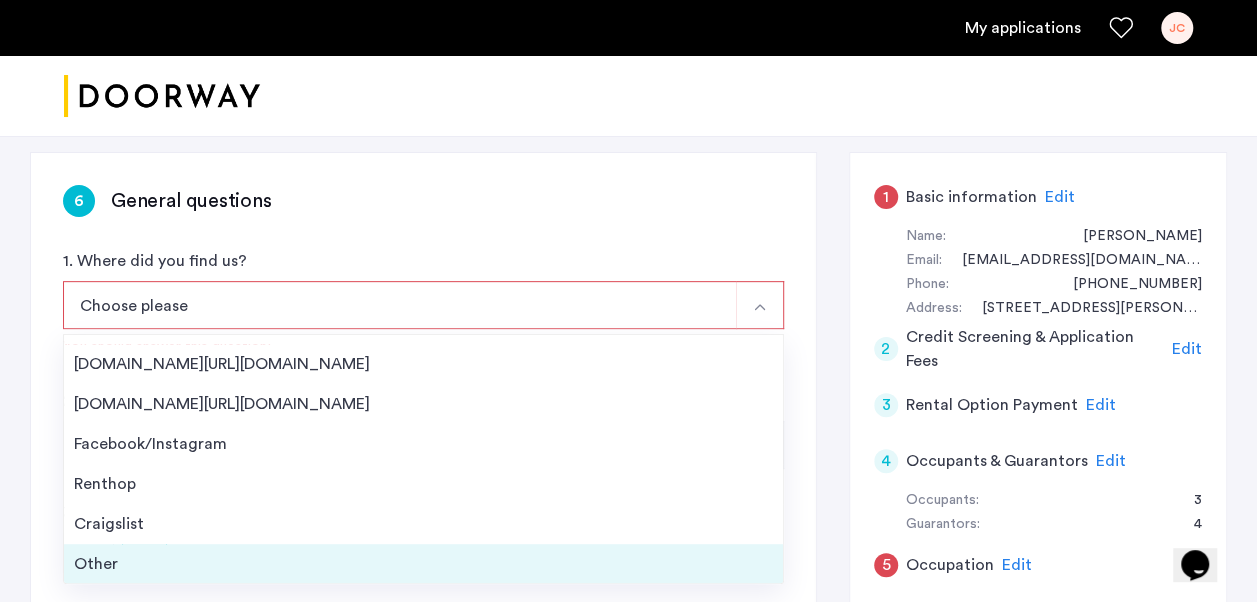 click on "Other" at bounding box center [423, 564] 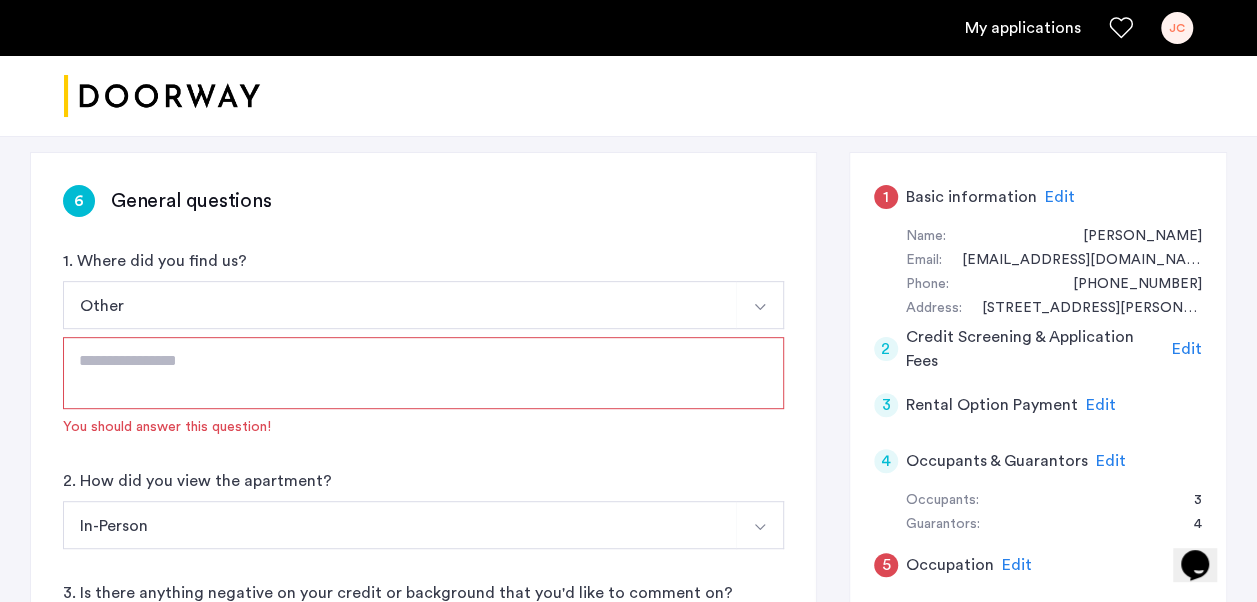 click at bounding box center (423, 373) 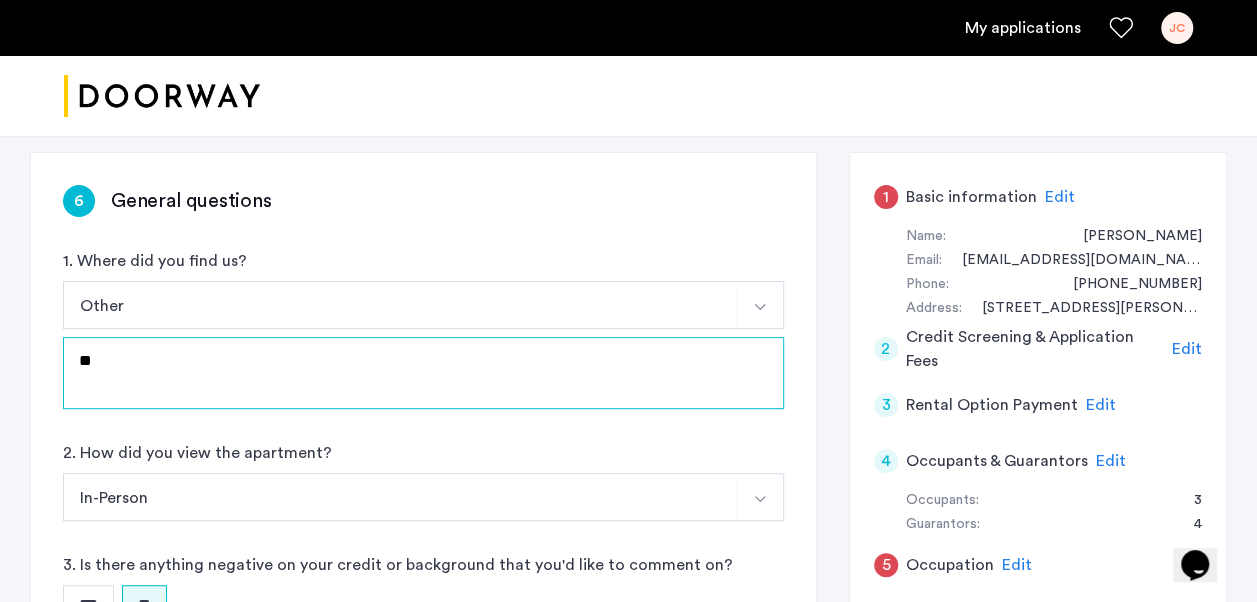 type on "*" 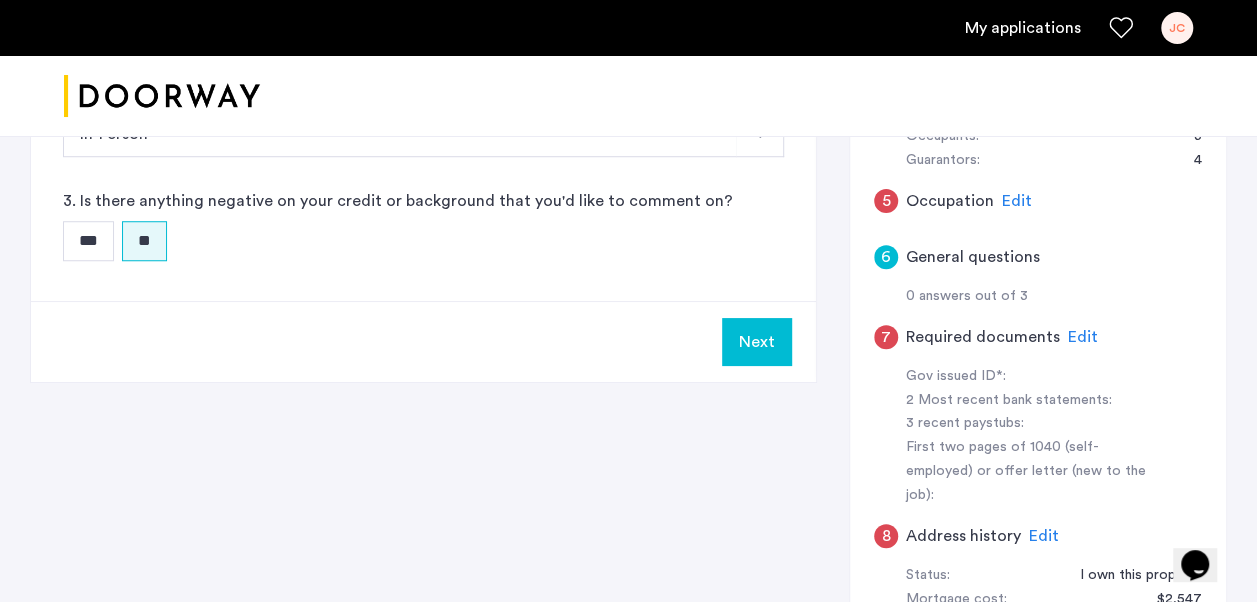 scroll, scrollTop: 700, scrollLeft: 0, axis: vertical 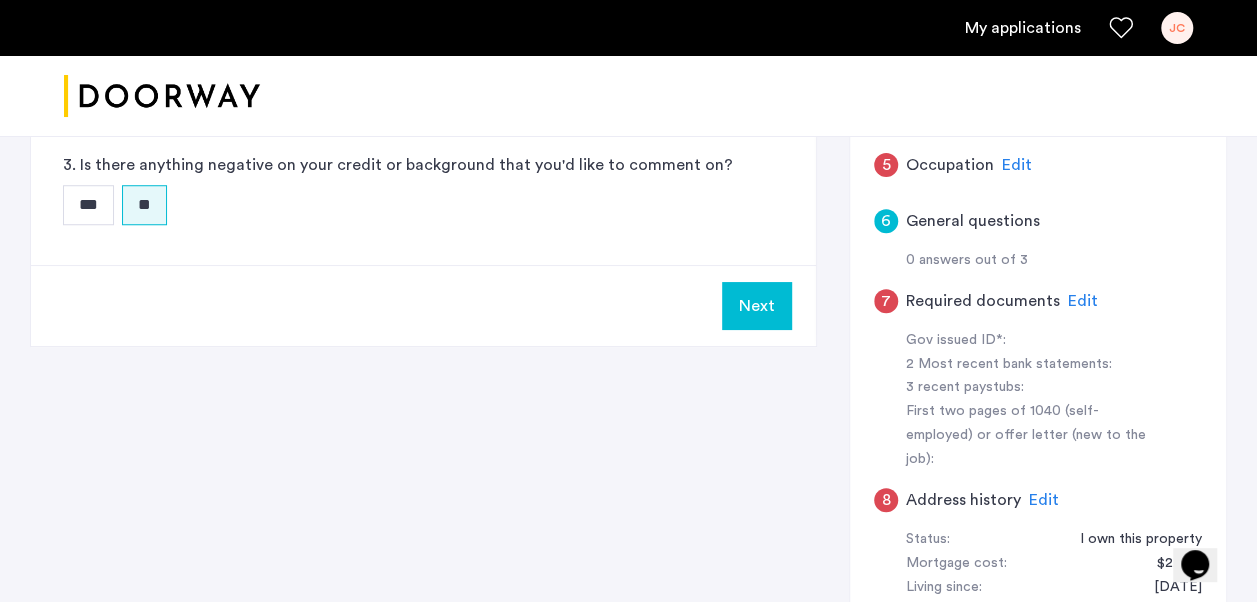 type on "**********" 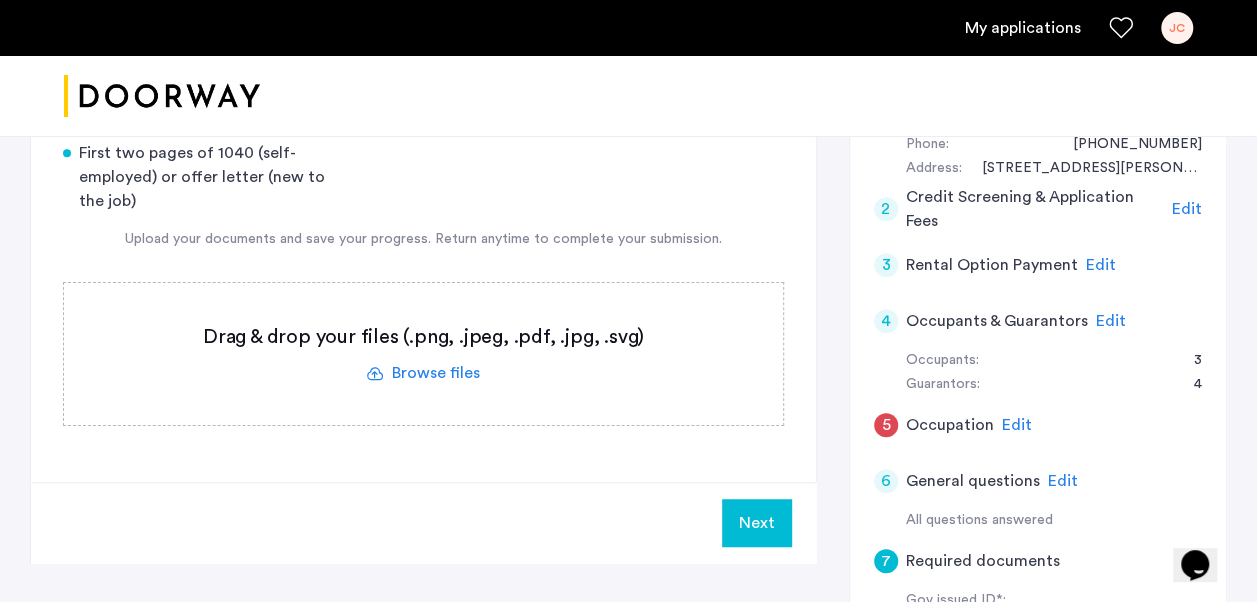 scroll, scrollTop: 500, scrollLeft: 0, axis: vertical 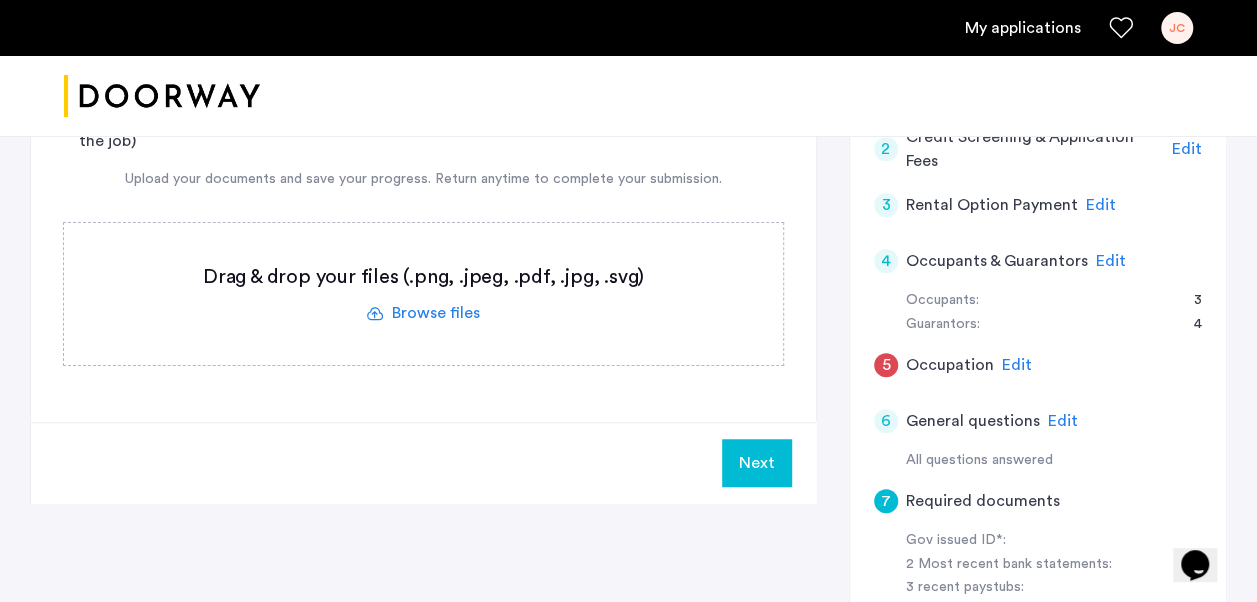 click on "Edit" 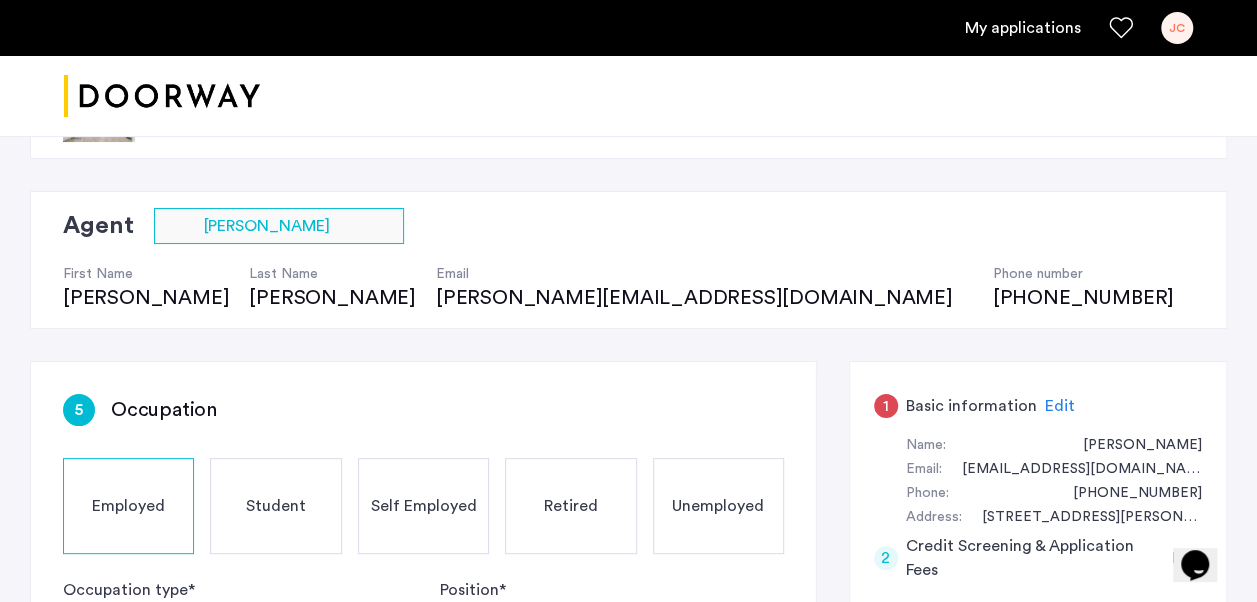 scroll, scrollTop: 200, scrollLeft: 0, axis: vertical 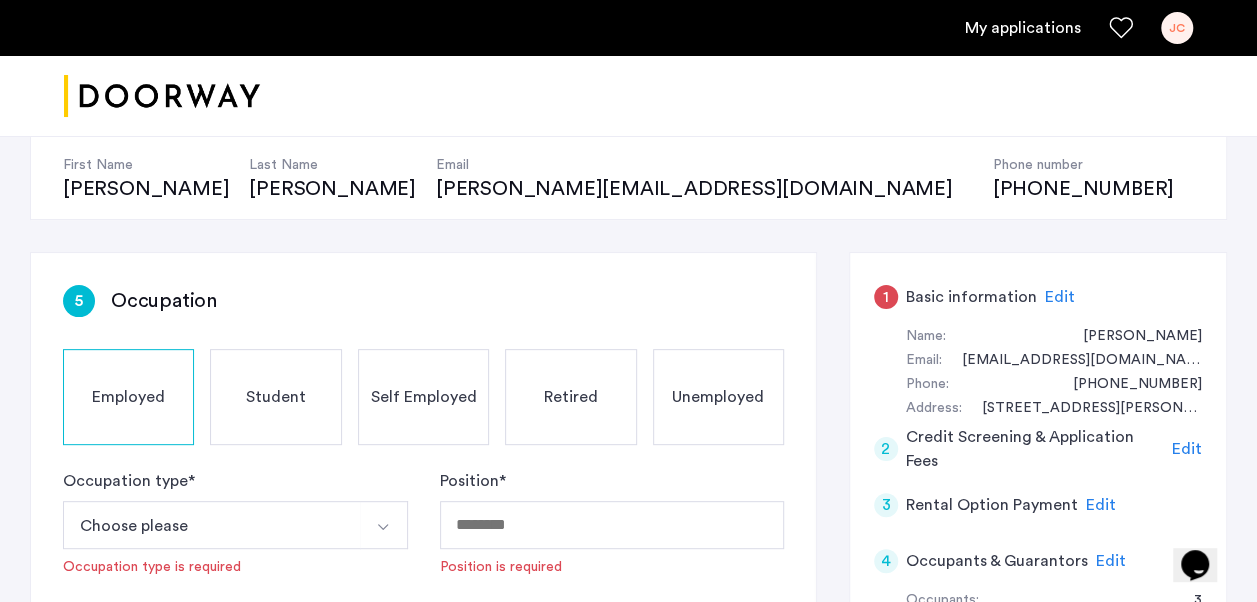 click on "Employed" 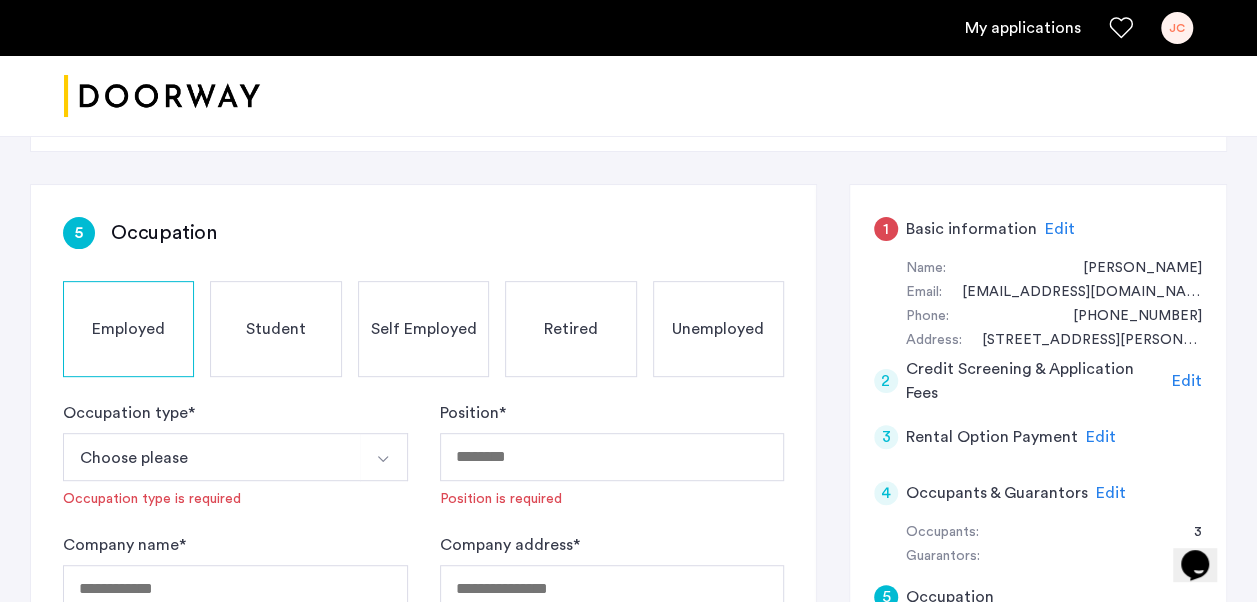 scroll, scrollTop: 300, scrollLeft: 0, axis: vertical 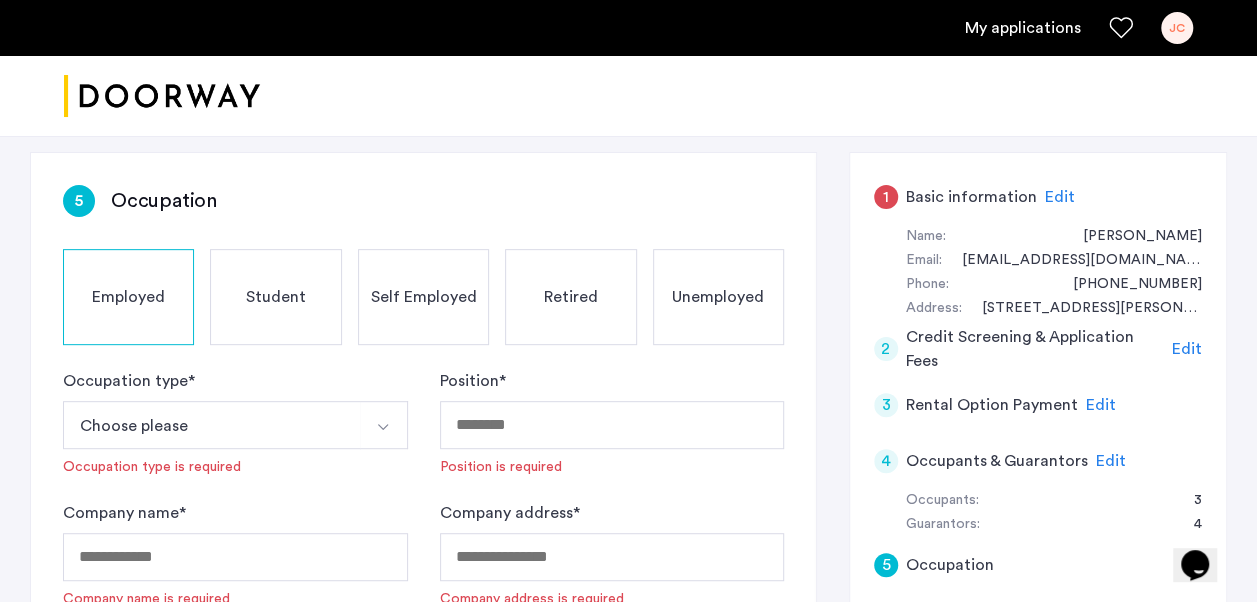 click on "Choose please" at bounding box center [212, 425] 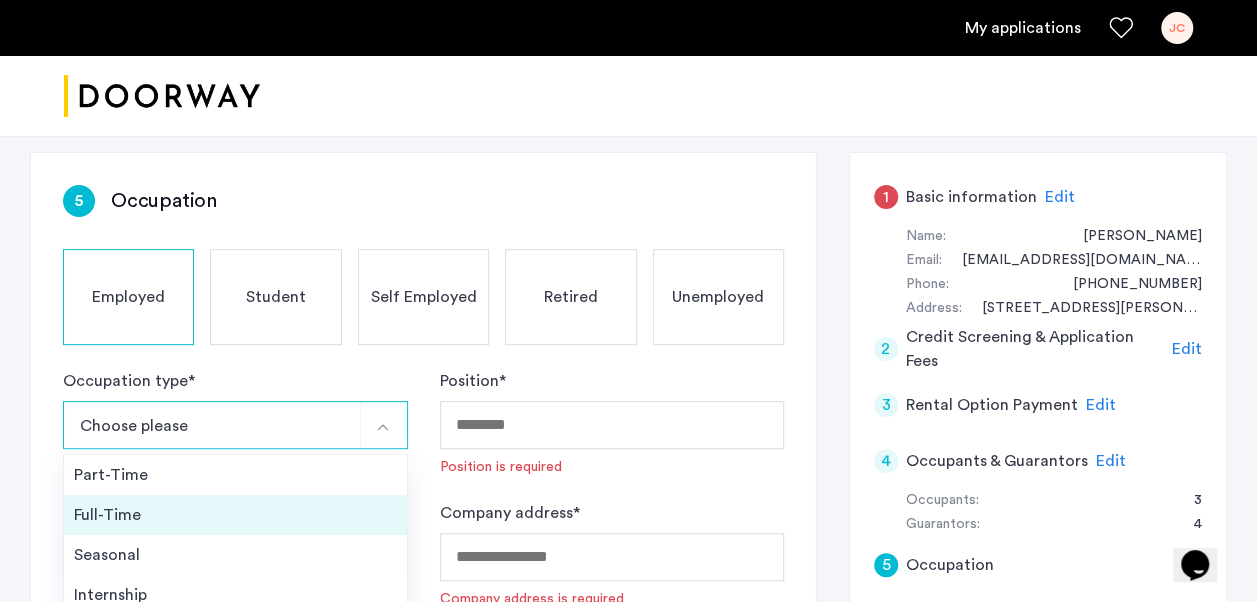 click on "Full-Time" at bounding box center [235, 515] 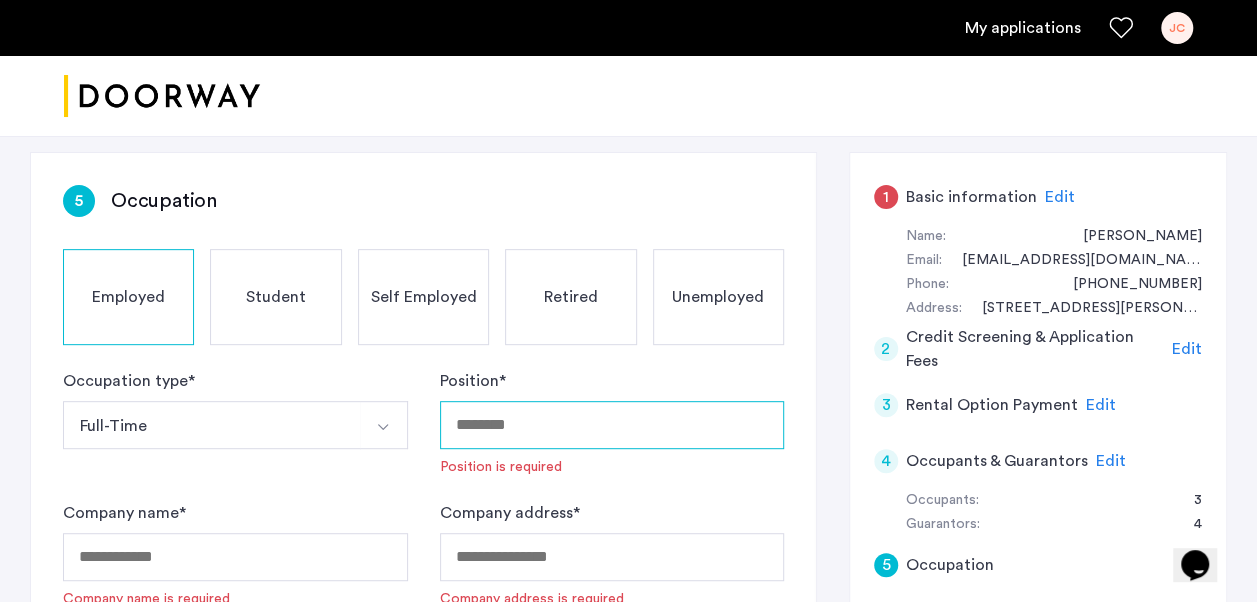 click on "Position  *" at bounding box center [612, 425] 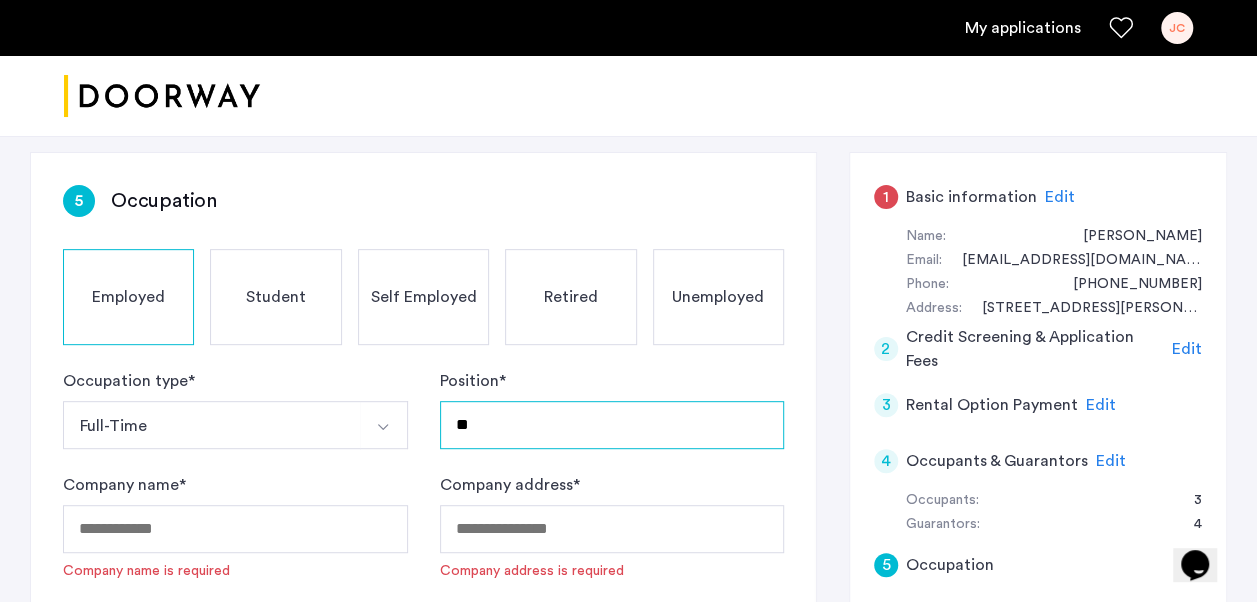 type on "*" 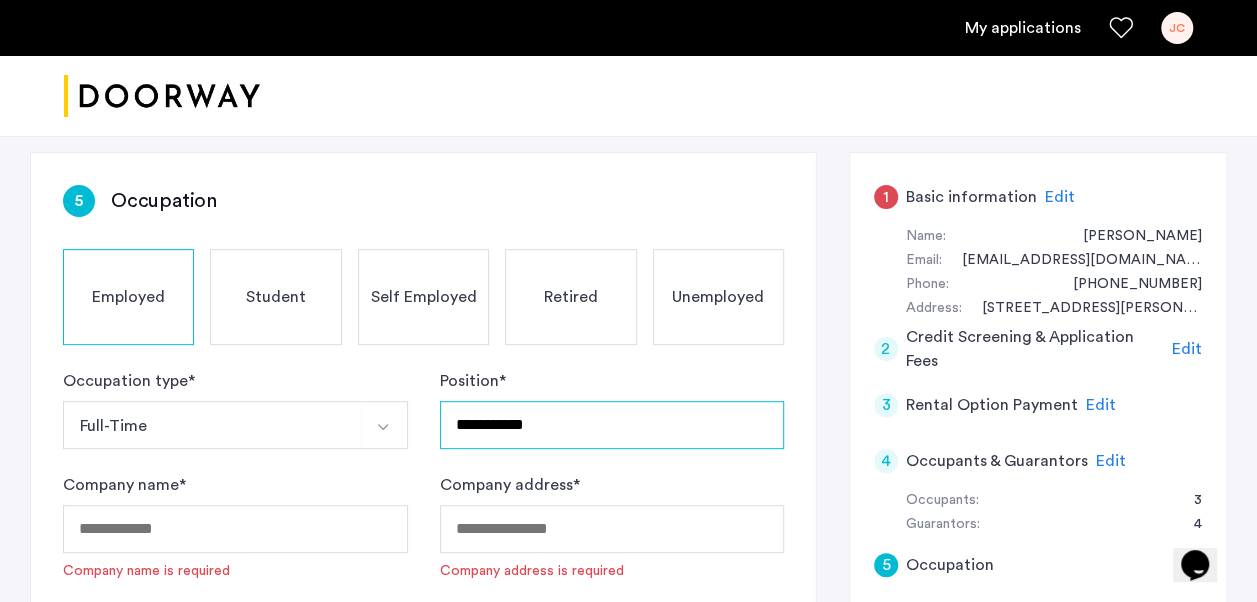 type on "**********" 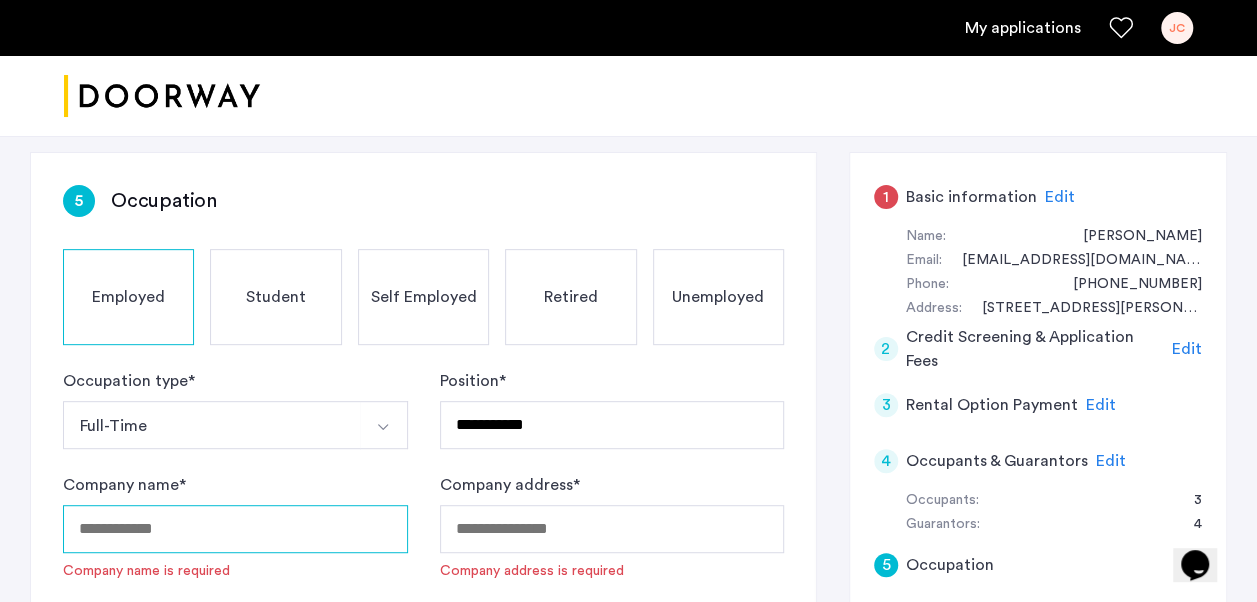 click on "Company name  *" at bounding box center (235, 529) 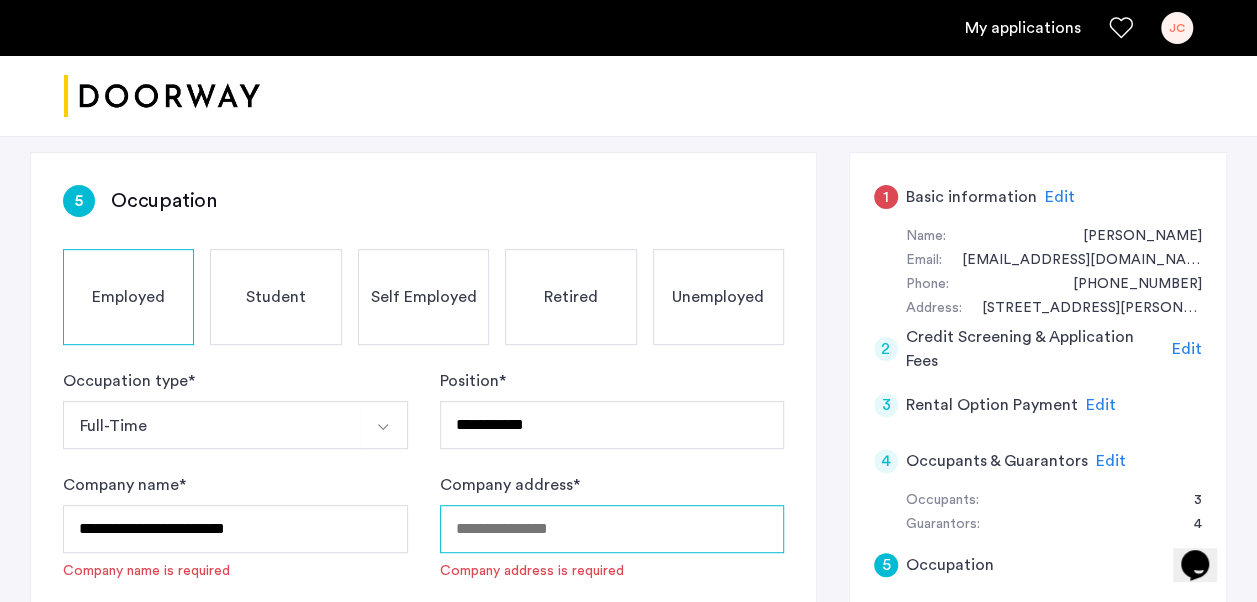 type on "**********" 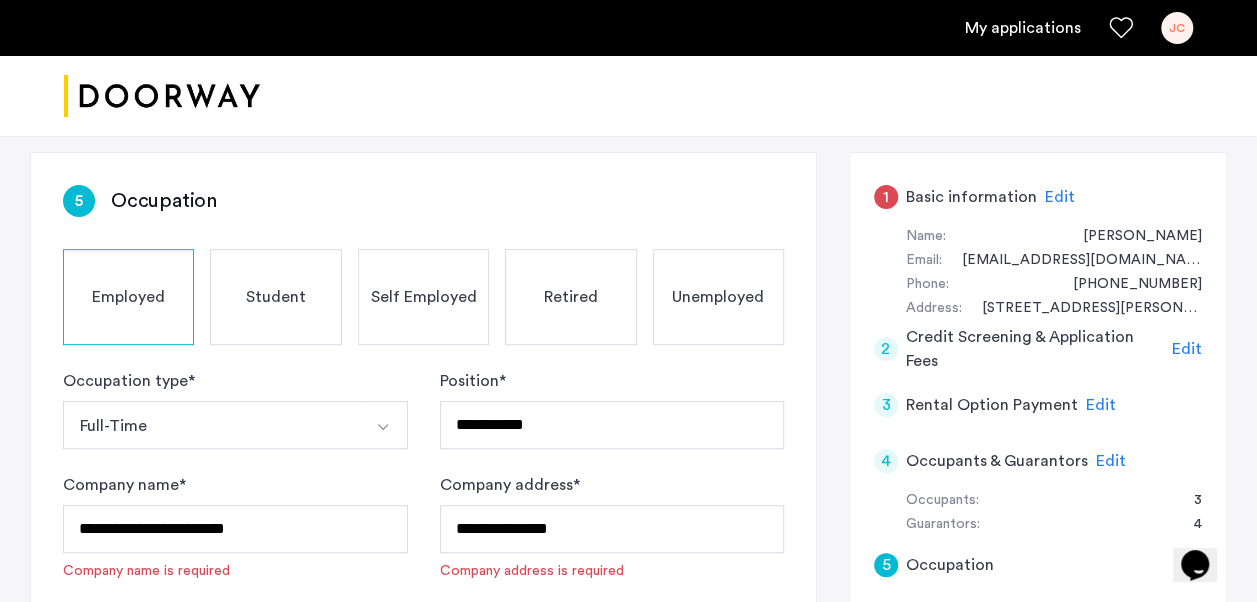 type on "**********" 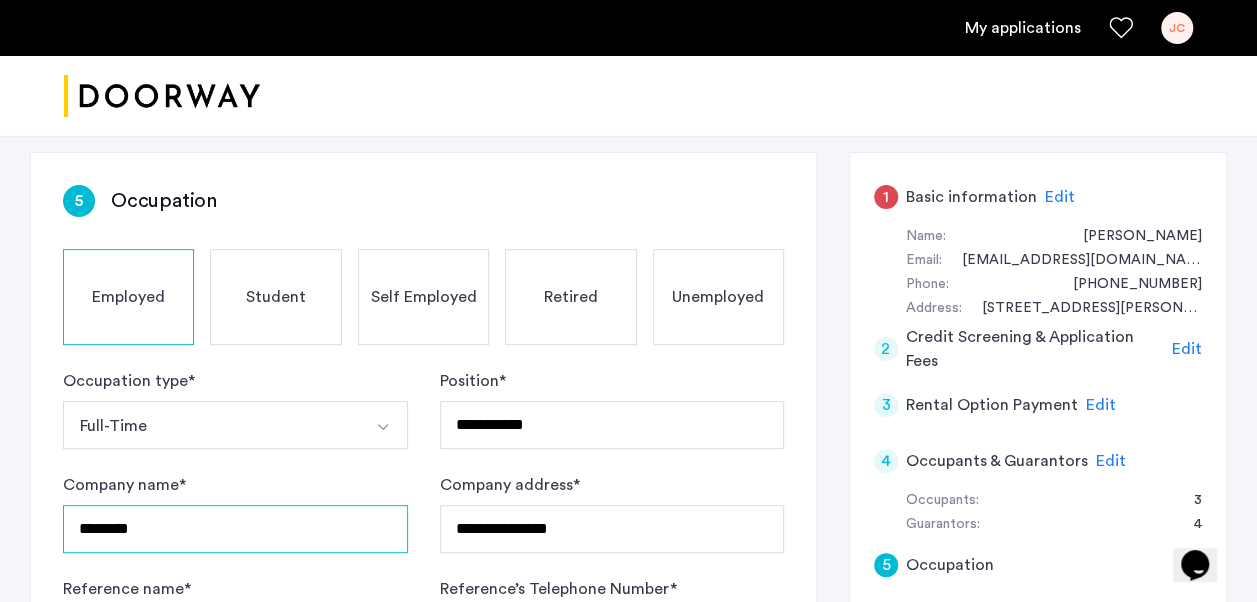 drag, startPoint x: 194, startPoint y: 536, endPoint x: 0, endPoint y: 524, distance: 194.37077 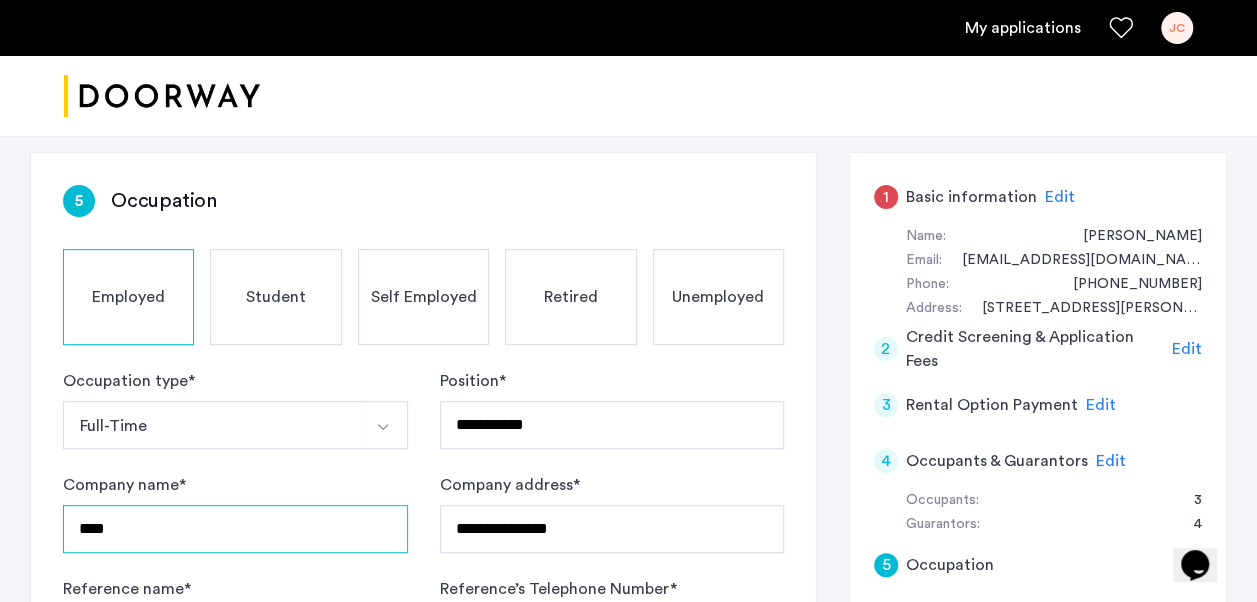 click on "****" at bounding box center [235, 529] 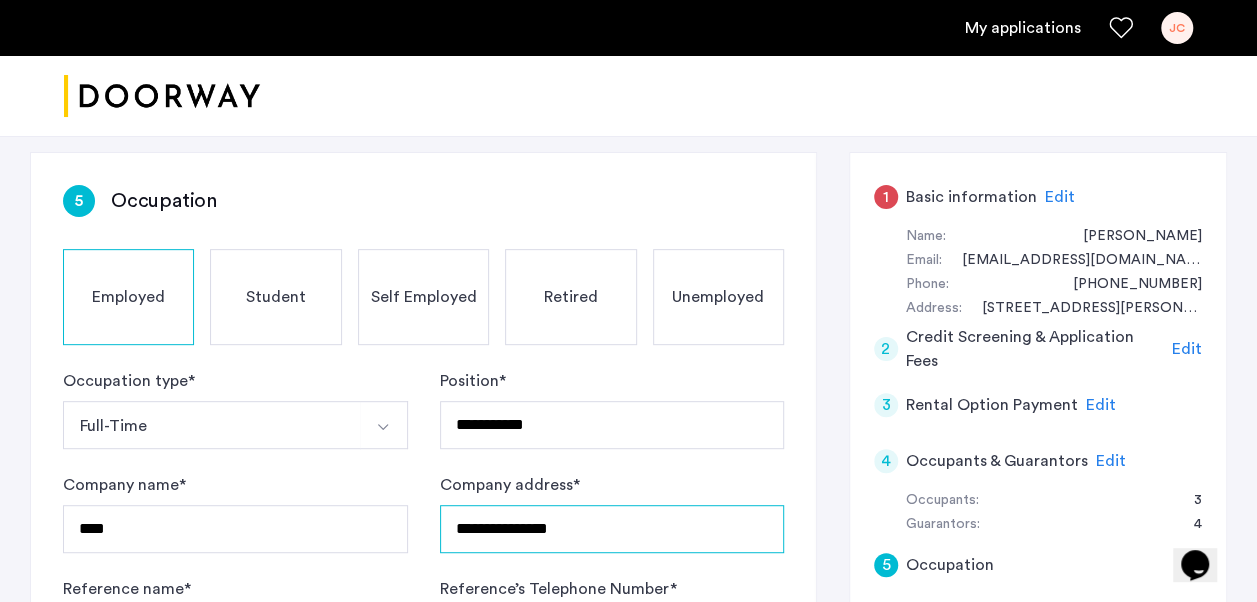drag, startPoint x: 606, startPoint y: 530, endPoint x: 343, endPoint y: 543, distance: 263.3211 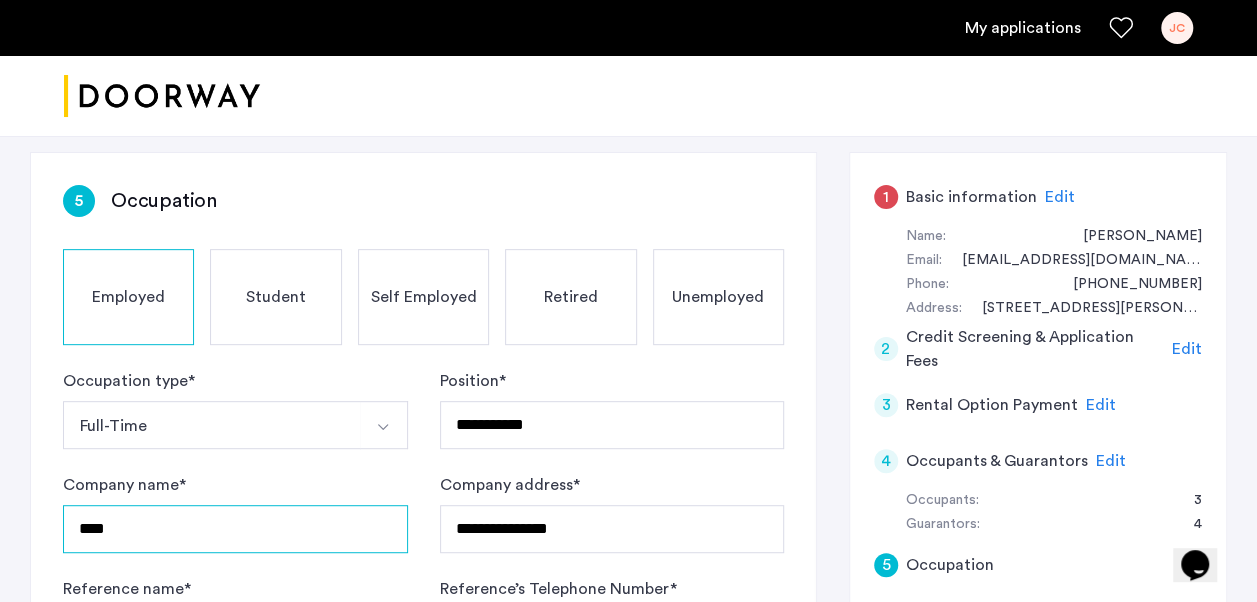click on "****" at bounding box center [235, 529] 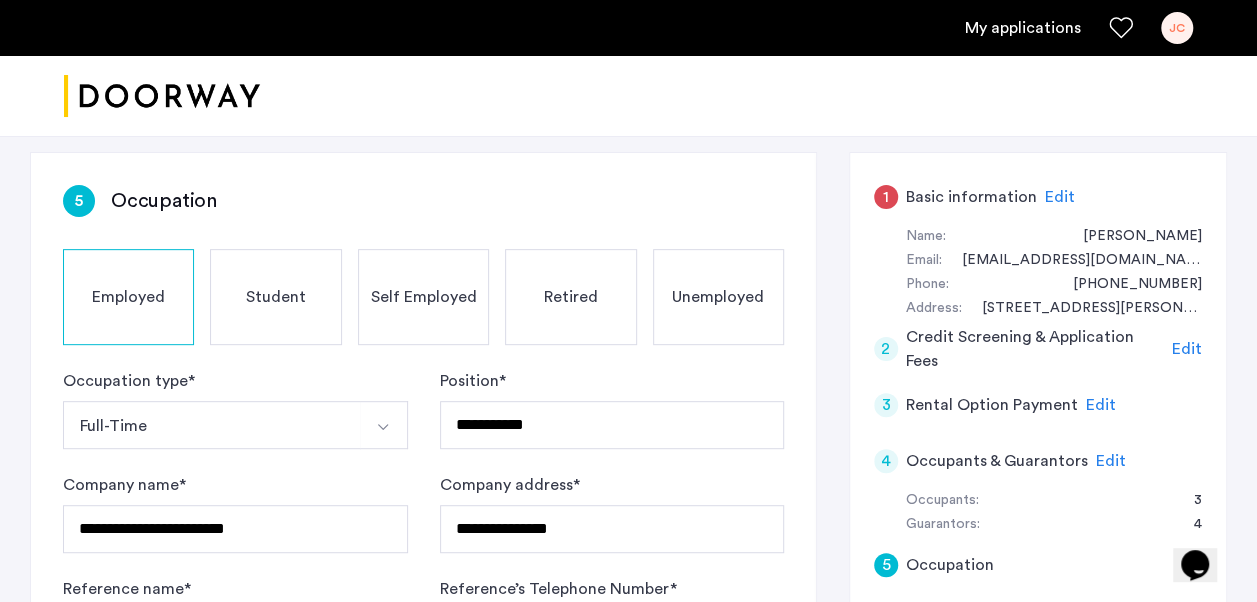 click on "**********" 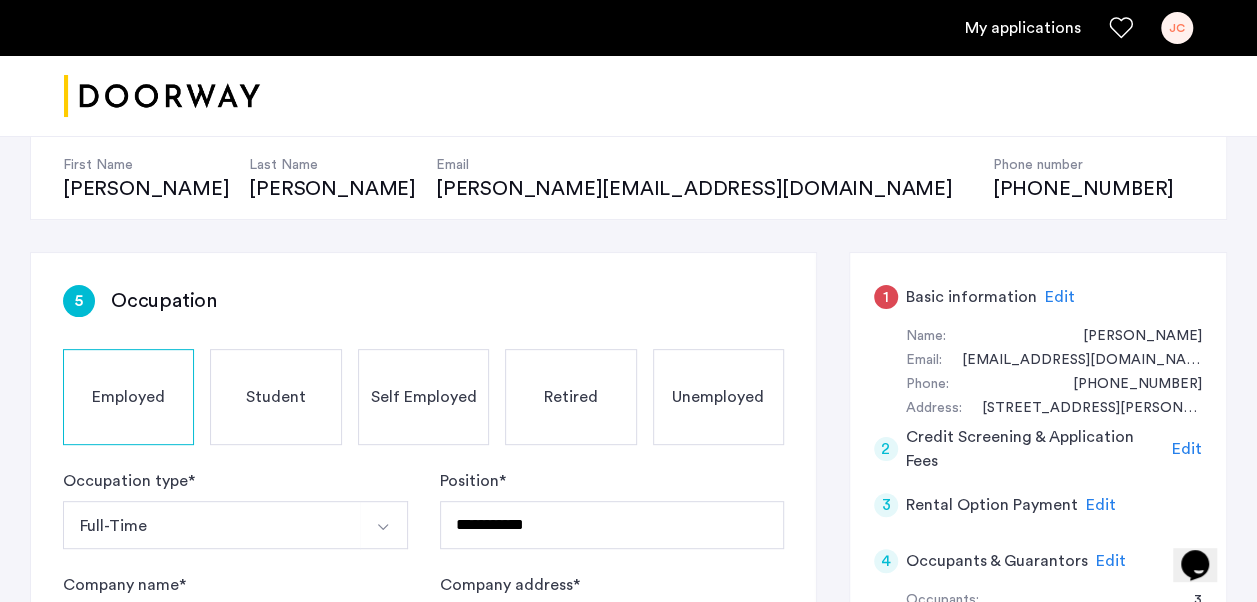 scroll, scrollTop: 500, scrollLeft: 0, axis: vertical 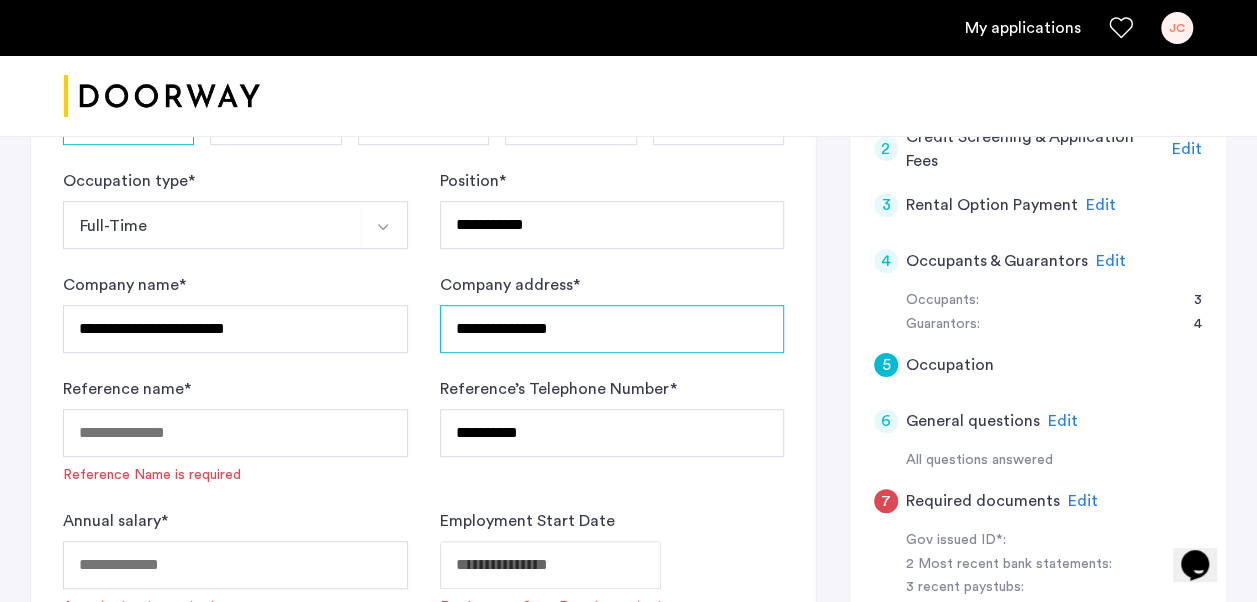 click on "**********" at bounding box center [612, 329] 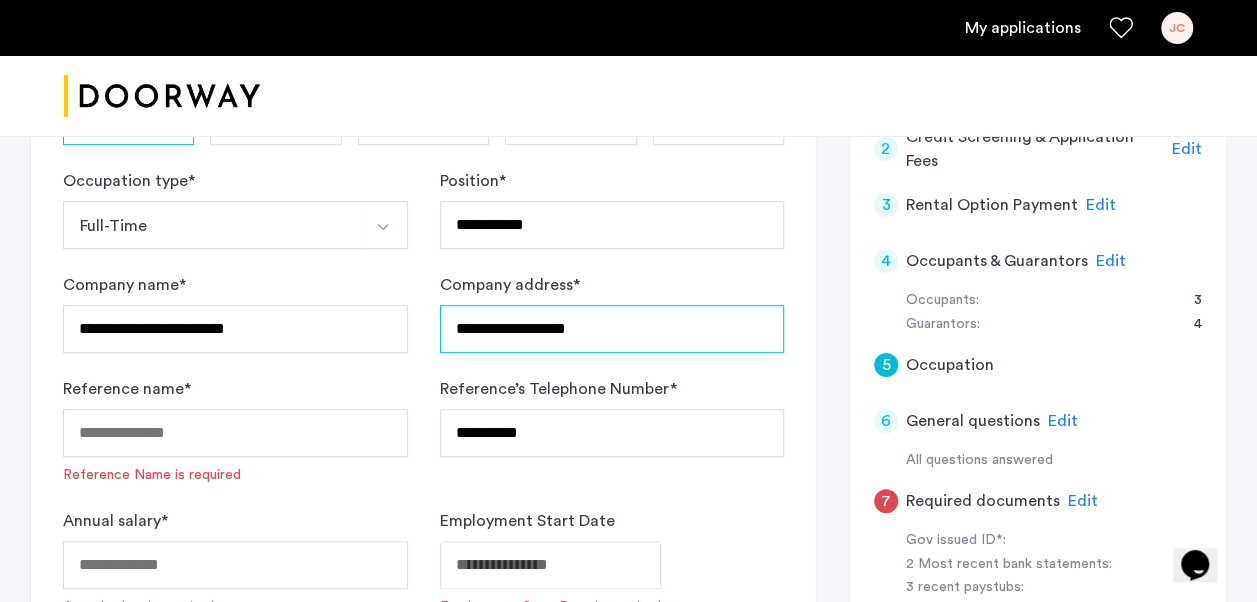 type on "**********" 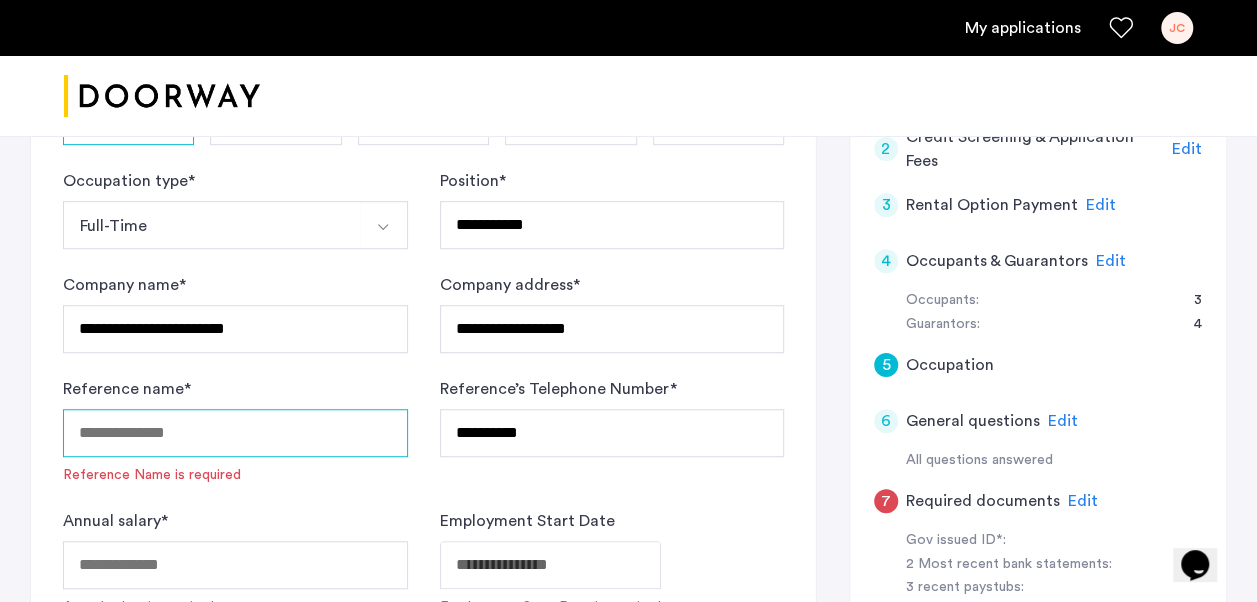 click on "Reference name  *" at bounding box center [235, 433] 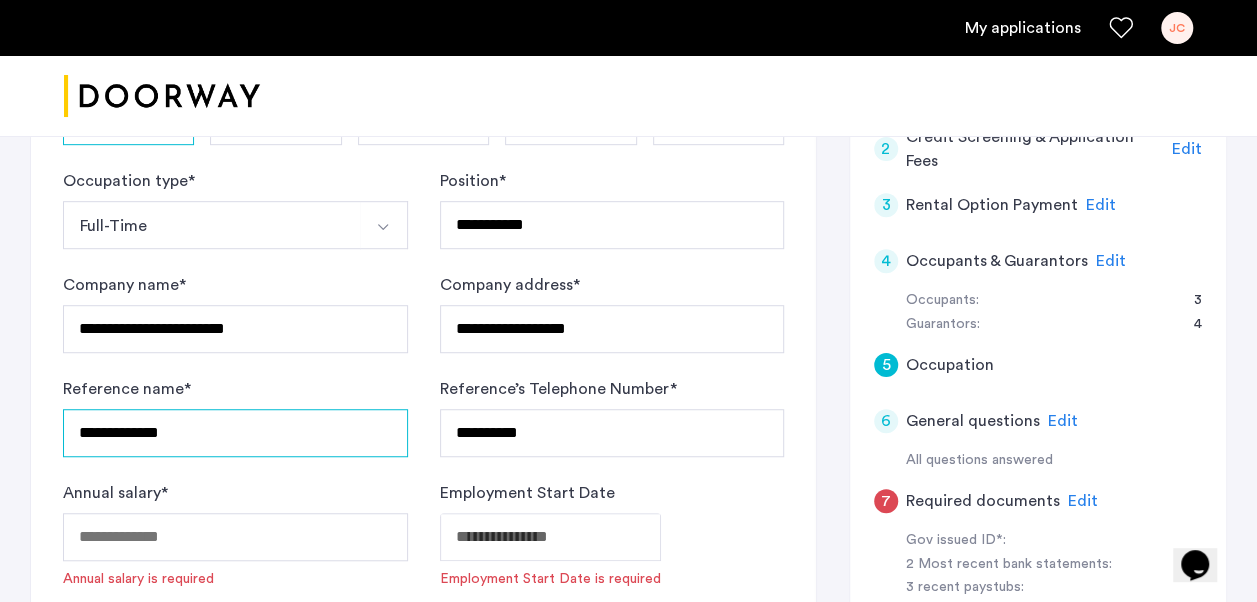 type on "**********" 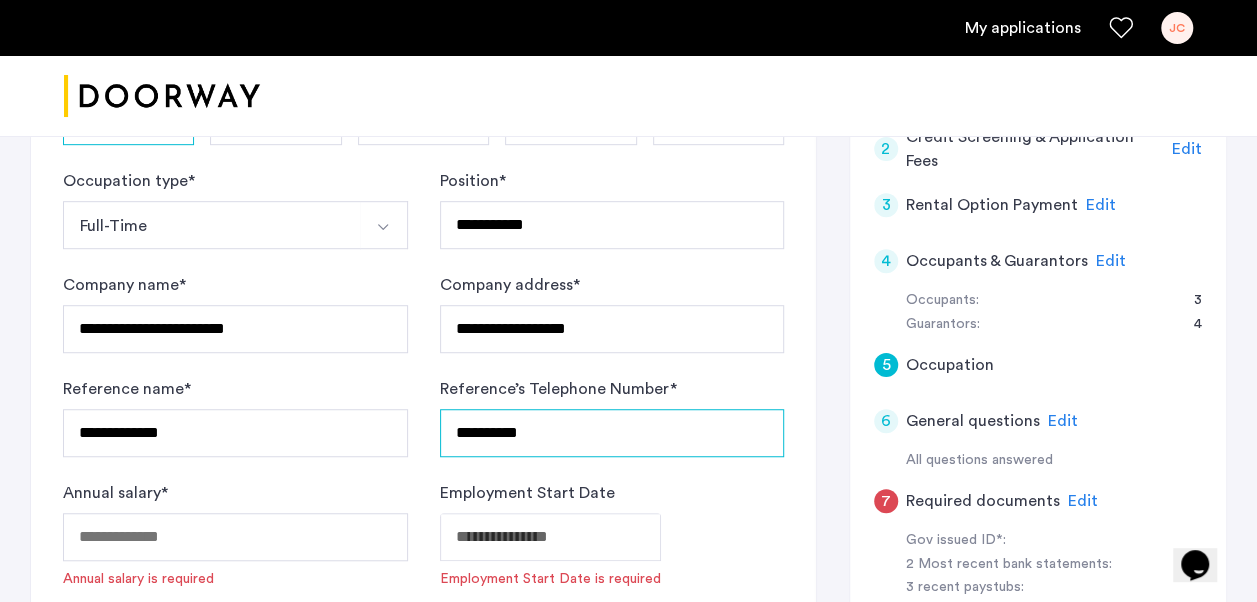 drag, startPoint x: 577, startPoint y: 430, endPoint x: 432, endPoint y: 422, distance: 145.22052 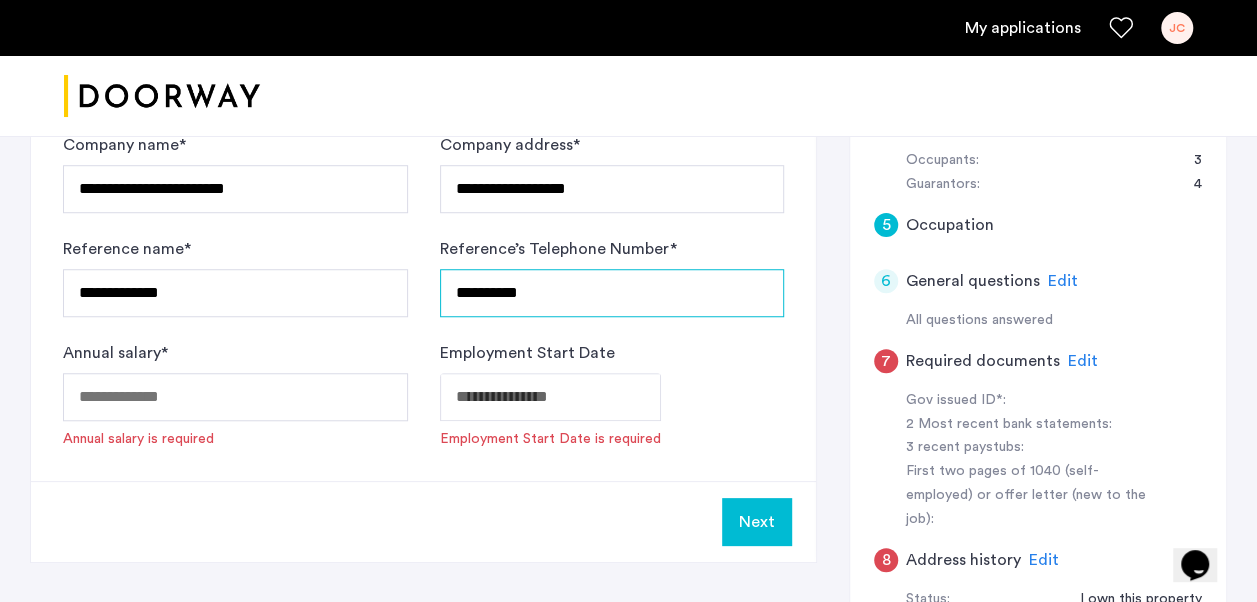 scroll, scrollTop: 700, scrollLeft: 0, axis: vertical 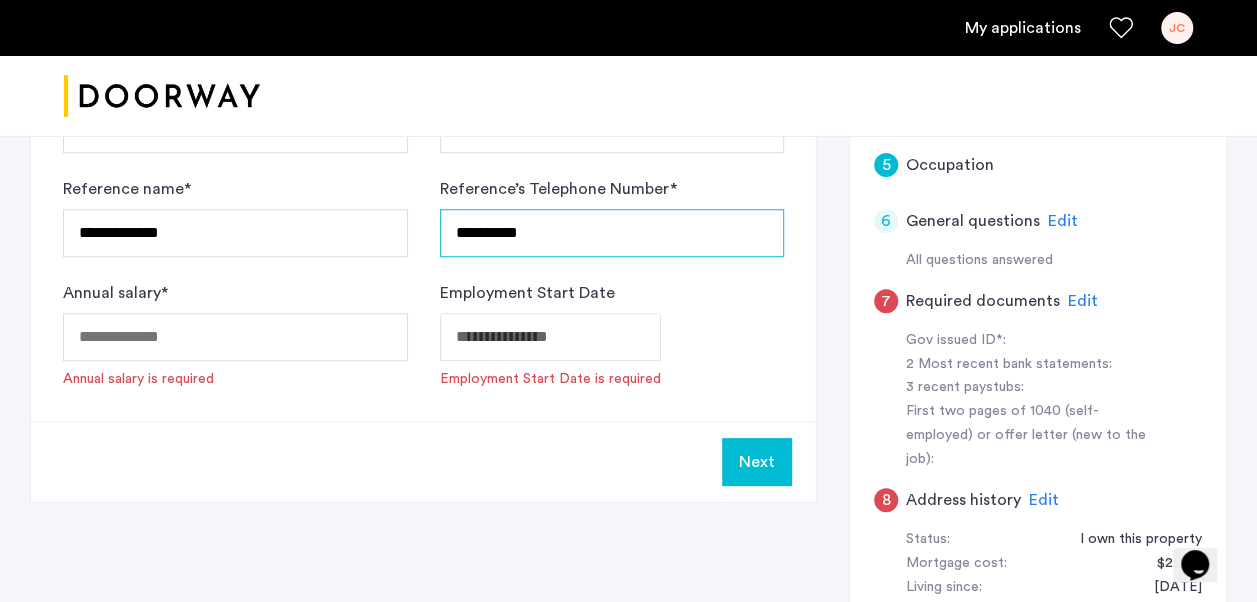type on "**********" 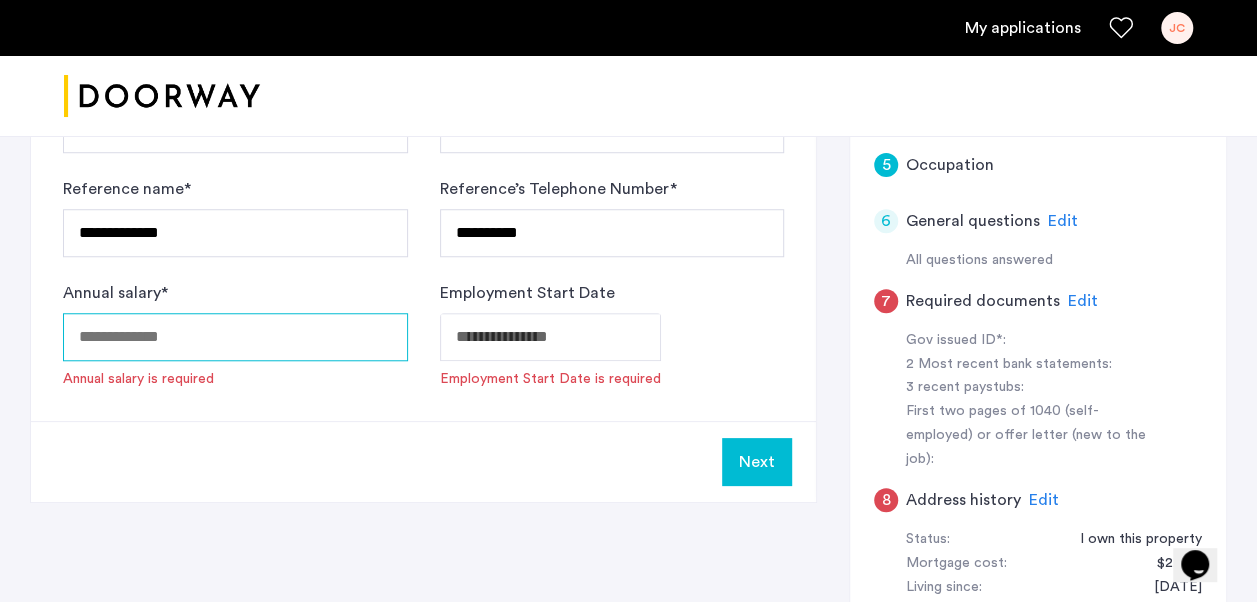 click on "Annual salary  *" at bounding box center (235, 337) 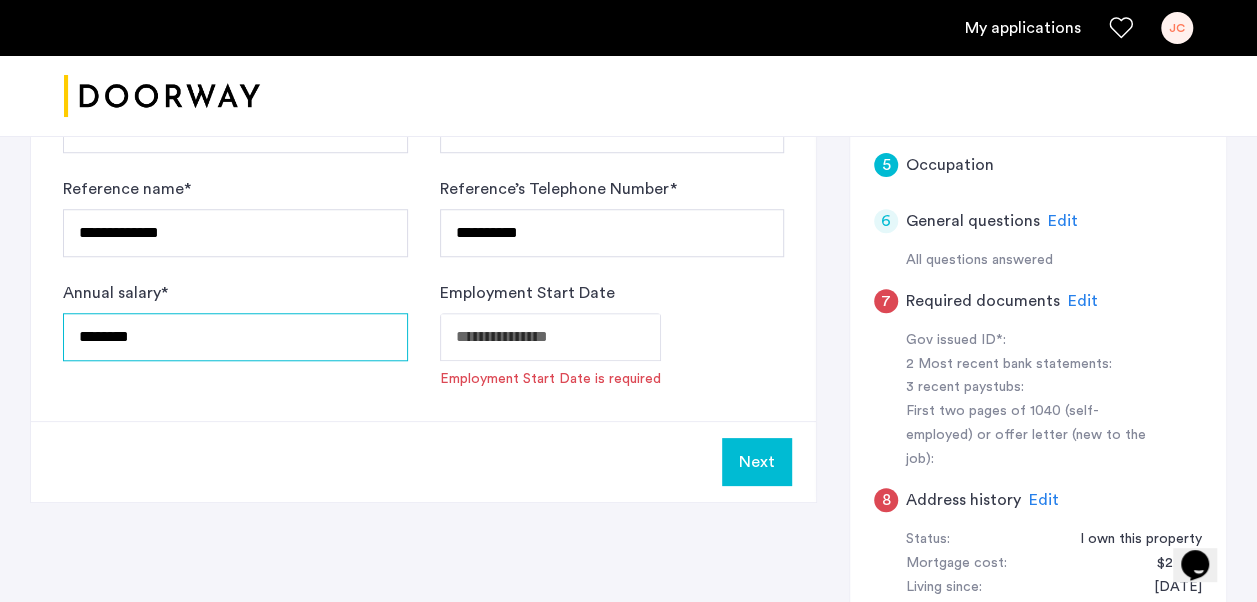click on "********" at bounding box center [235, 337] 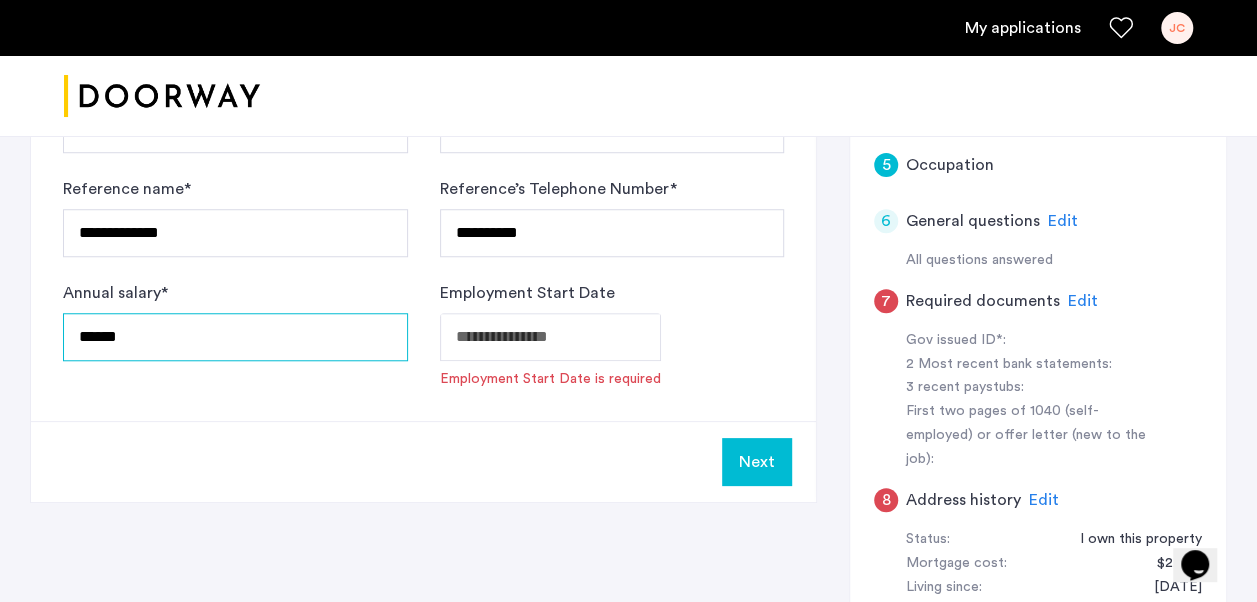type on "******" 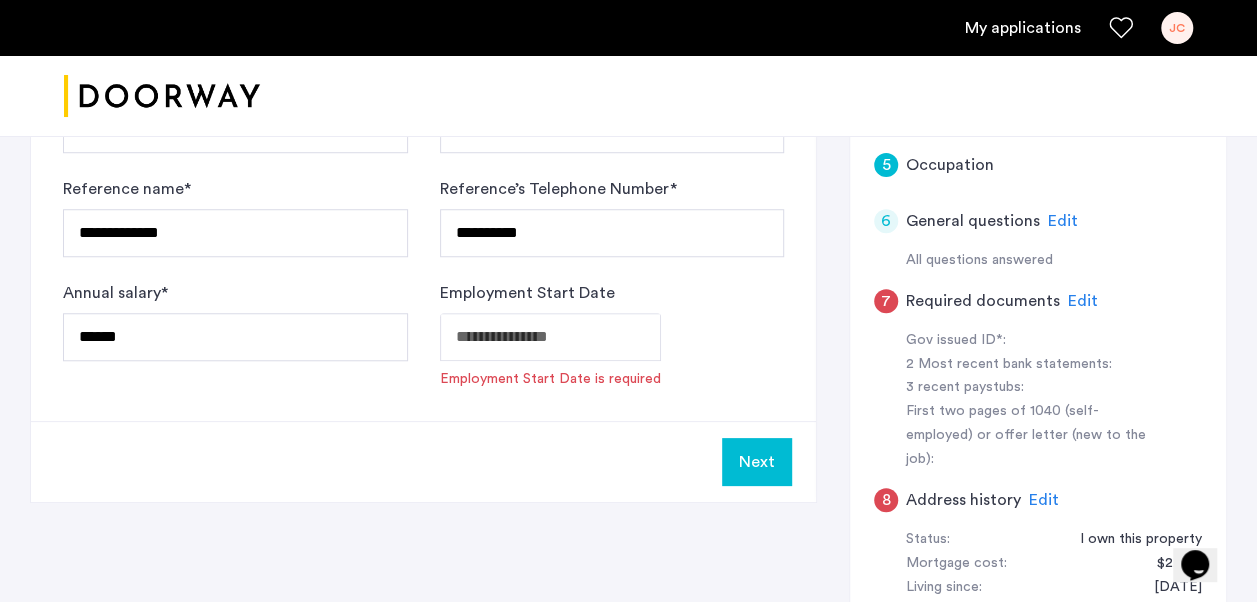 drag, startPoint x: 342, startPoint y: 371, endPoint x: 440, endPoint y: 339, distance: 103.09219 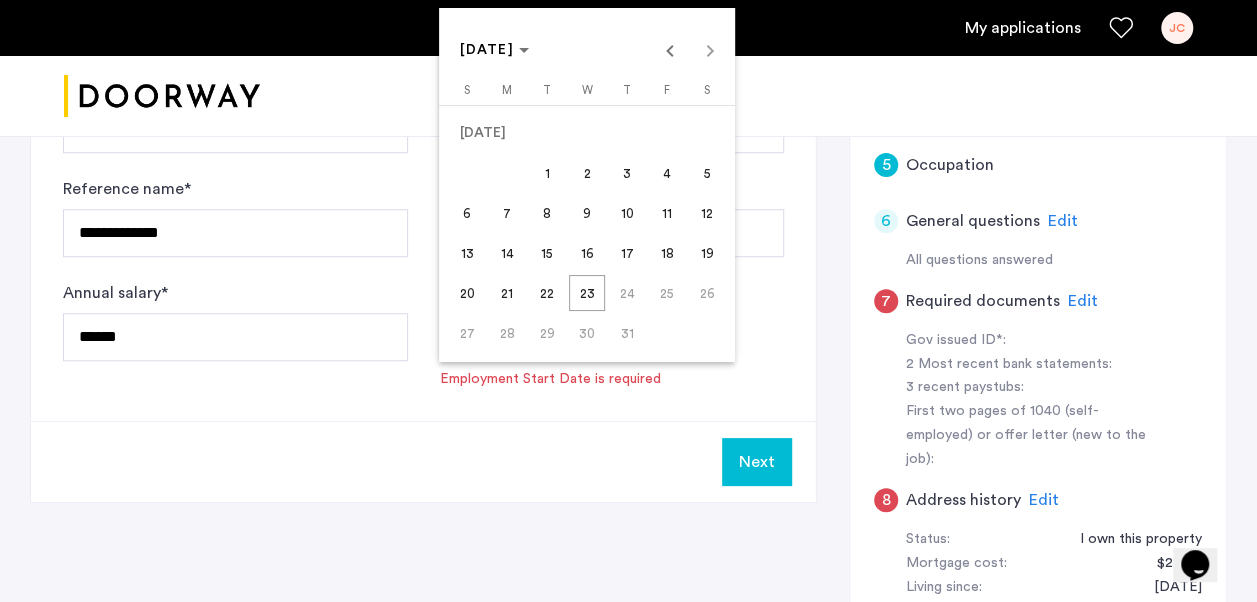 click on "**********" at bounding box center [628, -399] 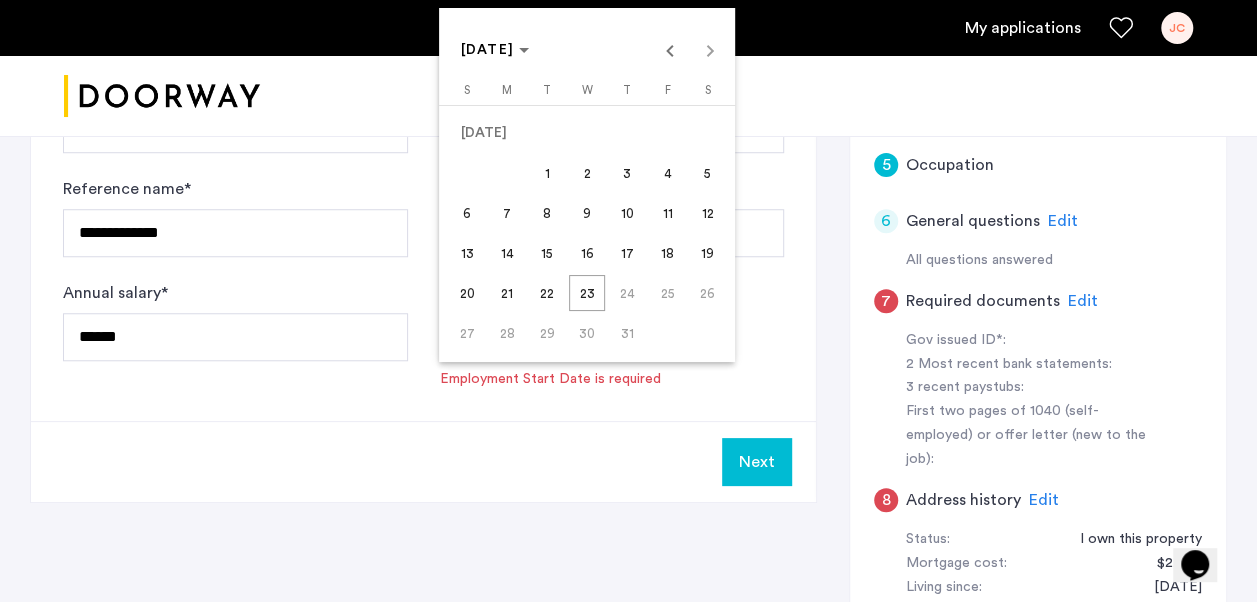 drag, startPoint x: 95, startPoint y: 436, endPoint x: 134, endPoint y: 370, distance: 76.66159 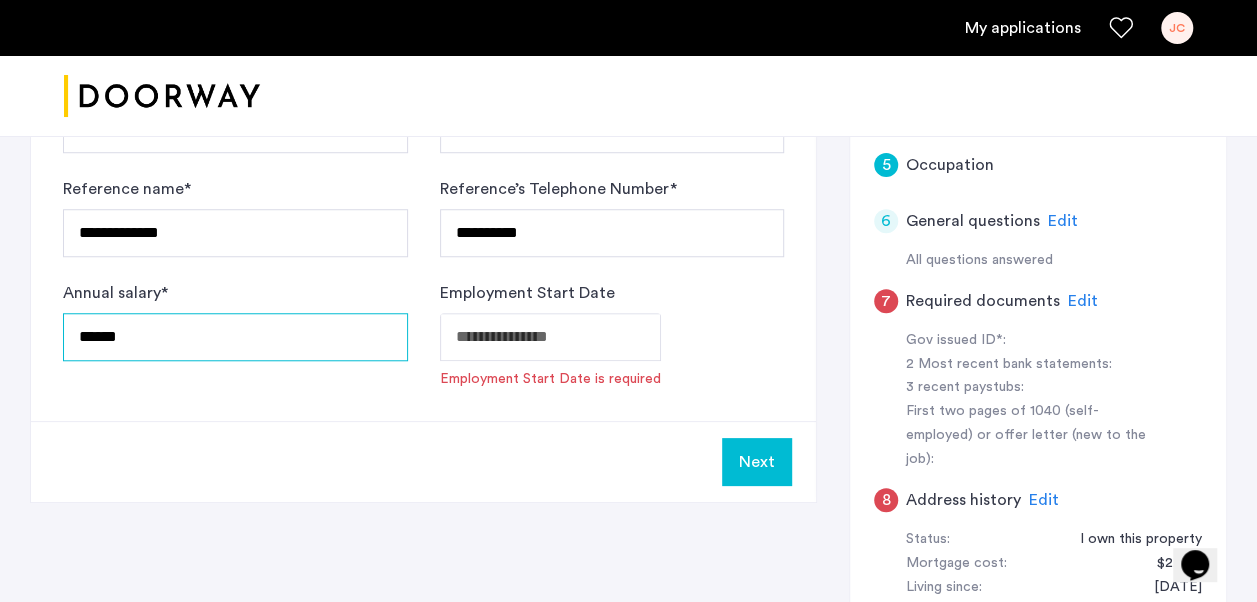 click on "******" at bounding box center (235, 337) 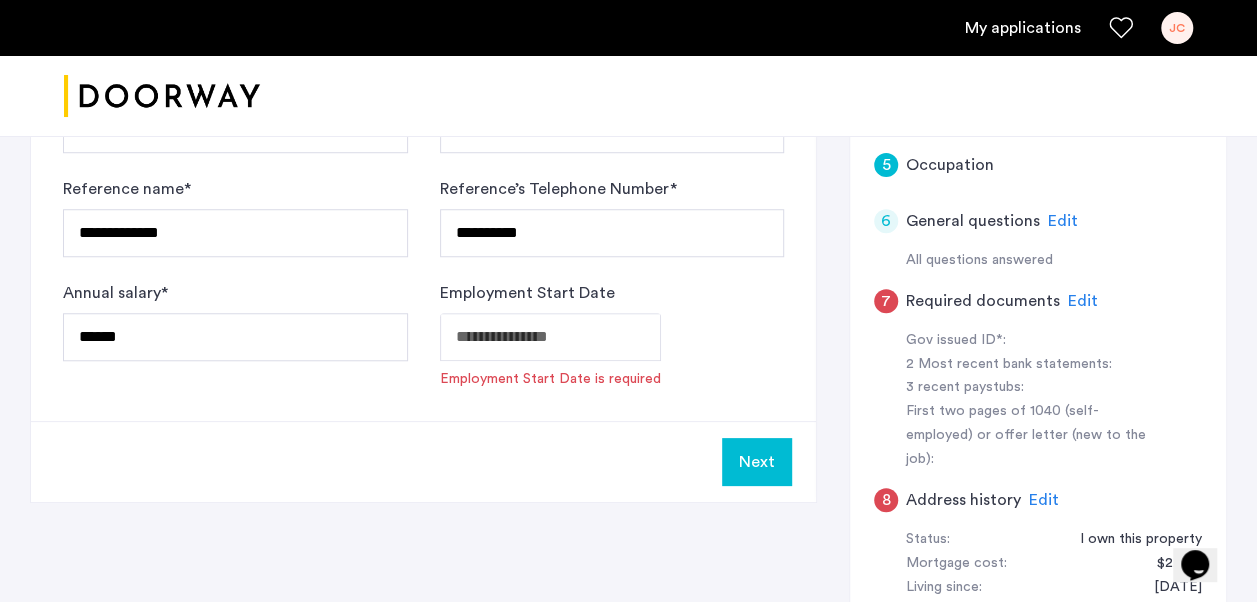 click on "**********" 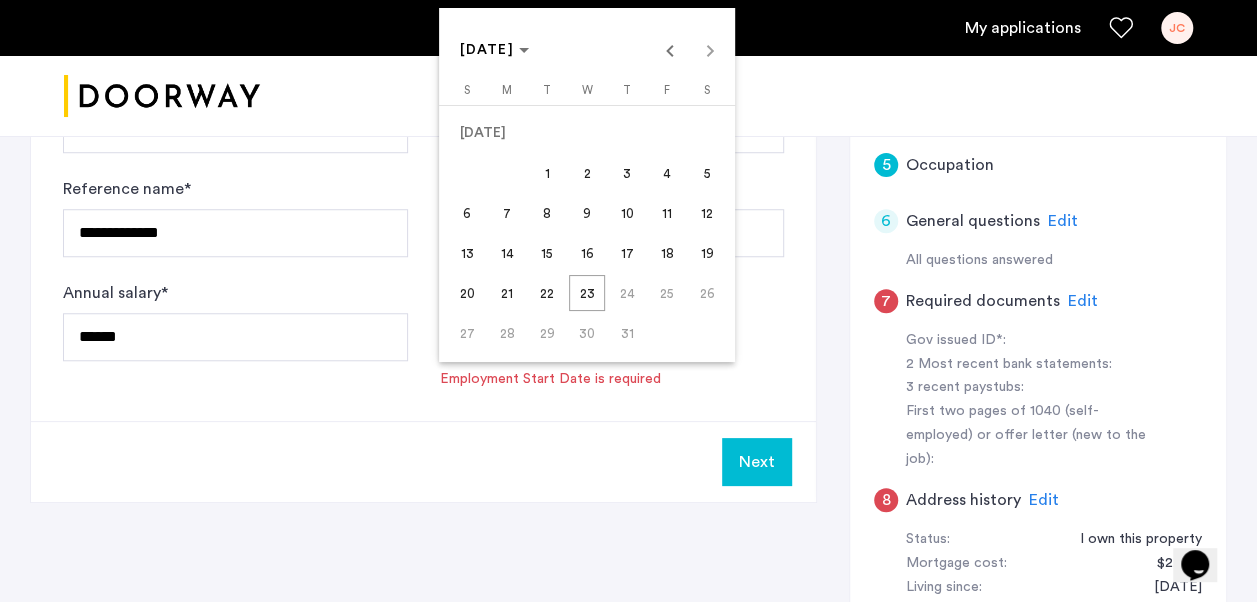 click on "**********" at bounding box center (628, -399) 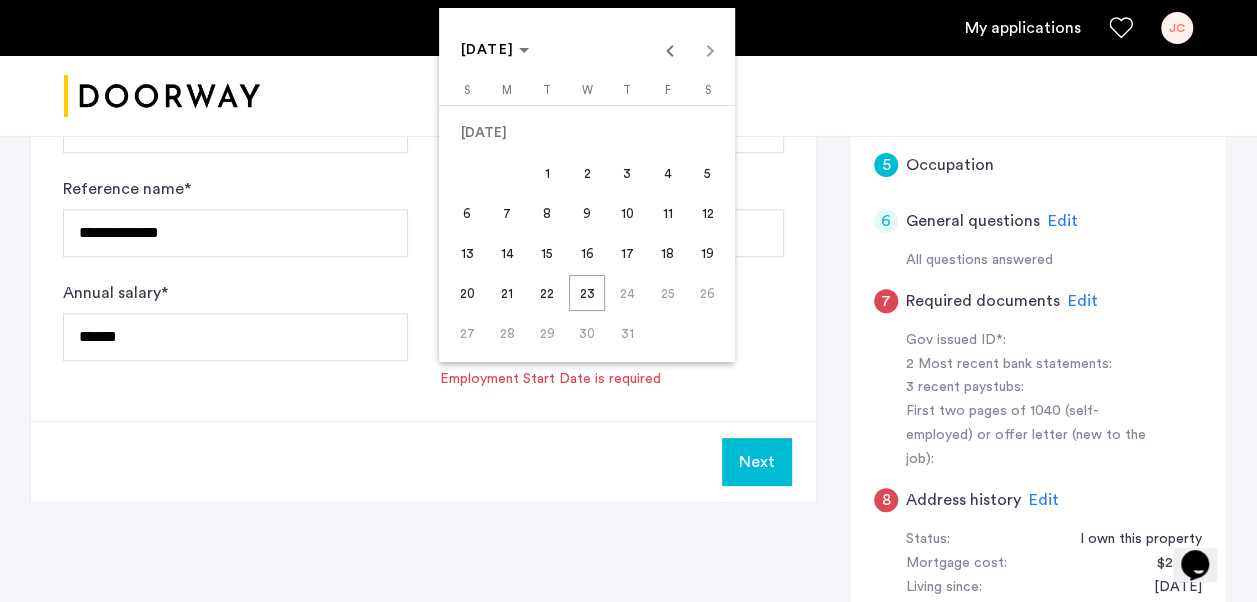 click at bounding box center [628, 301] 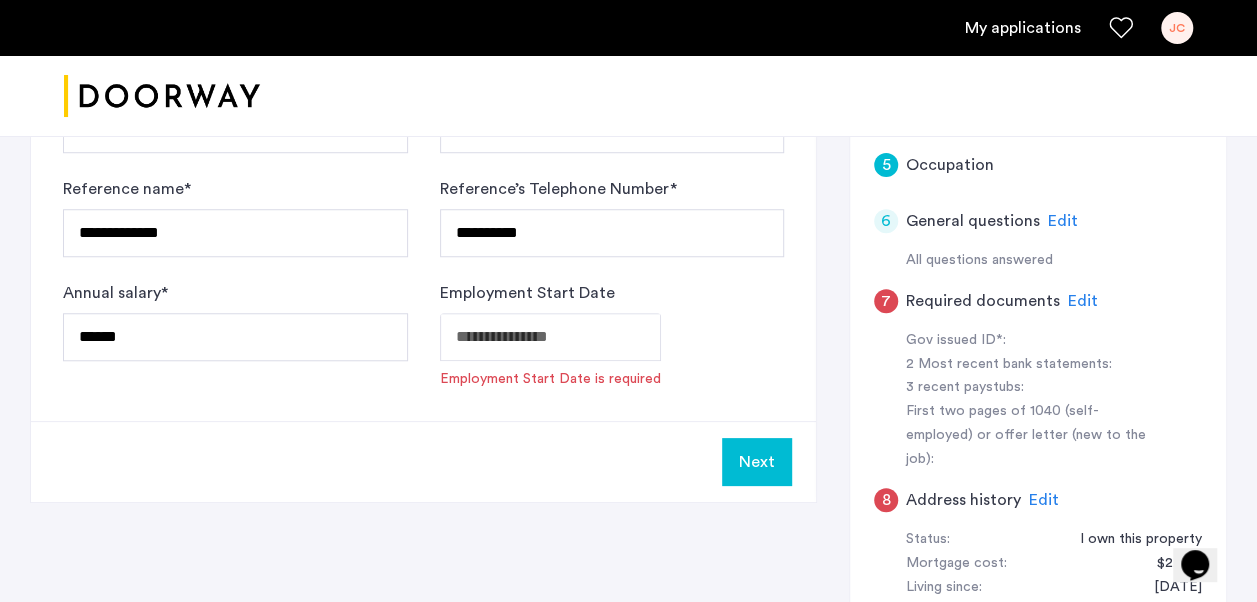 click on "**********" at bounding box center (628, -399) 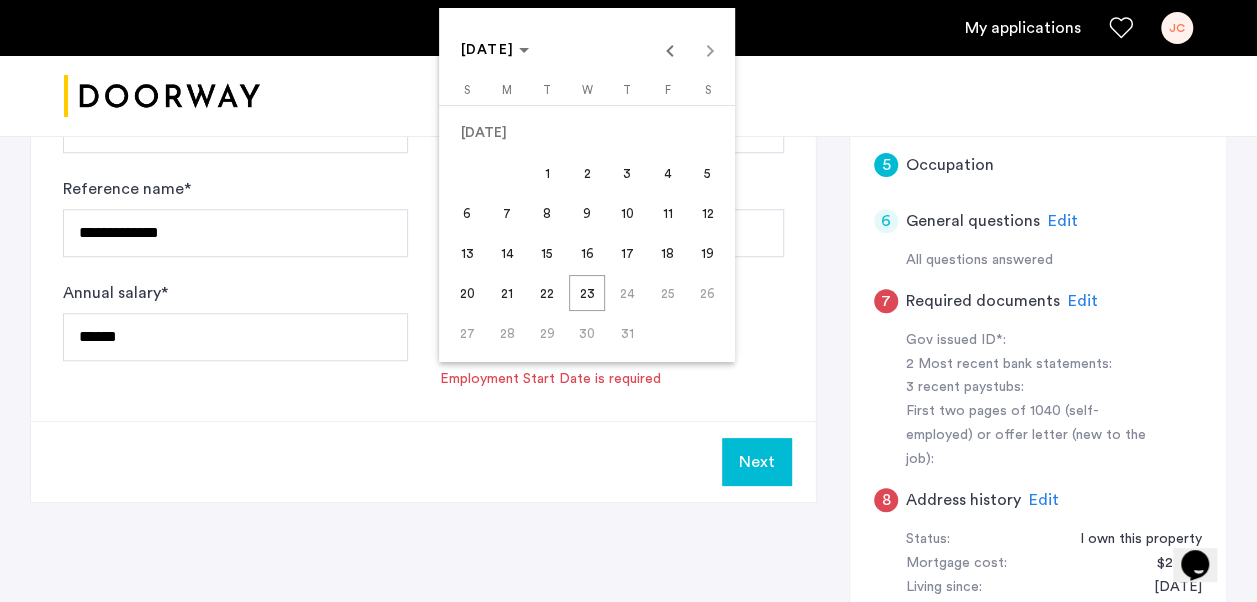 type 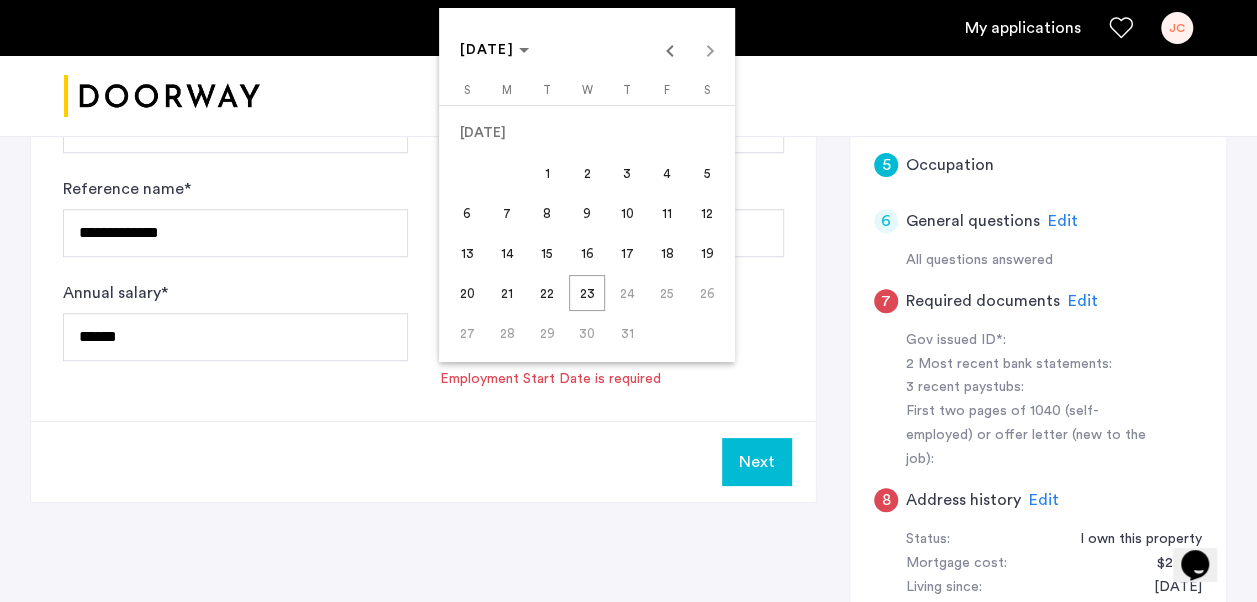 click on "**********" at bounding box center [628, -399] 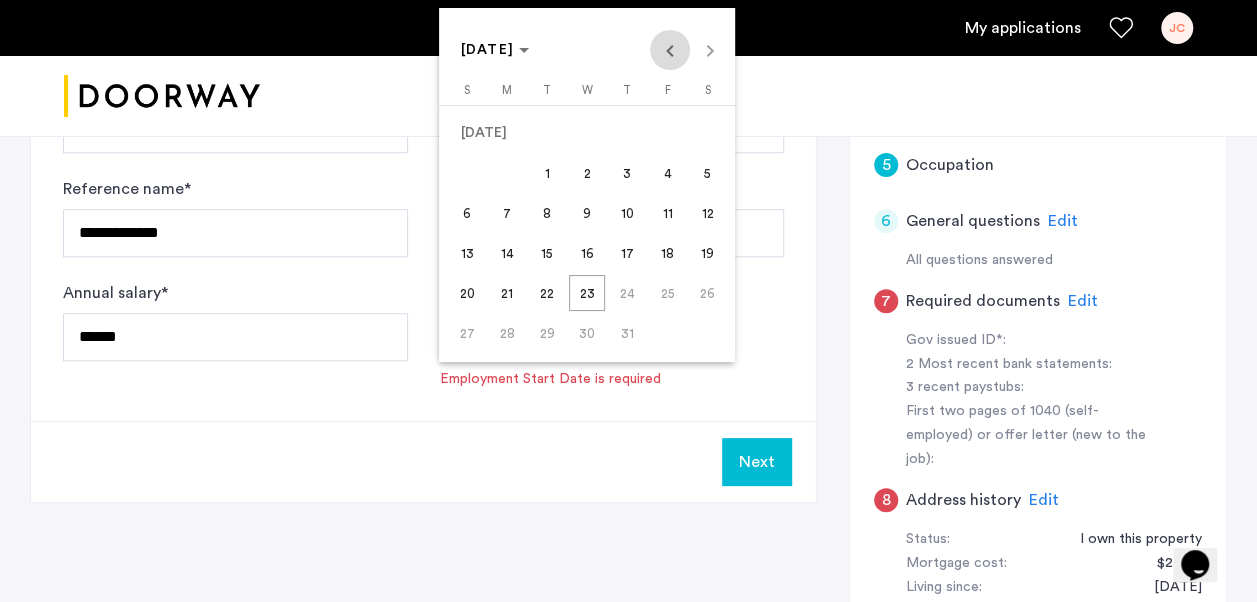 click at bounding box center [670, 50] 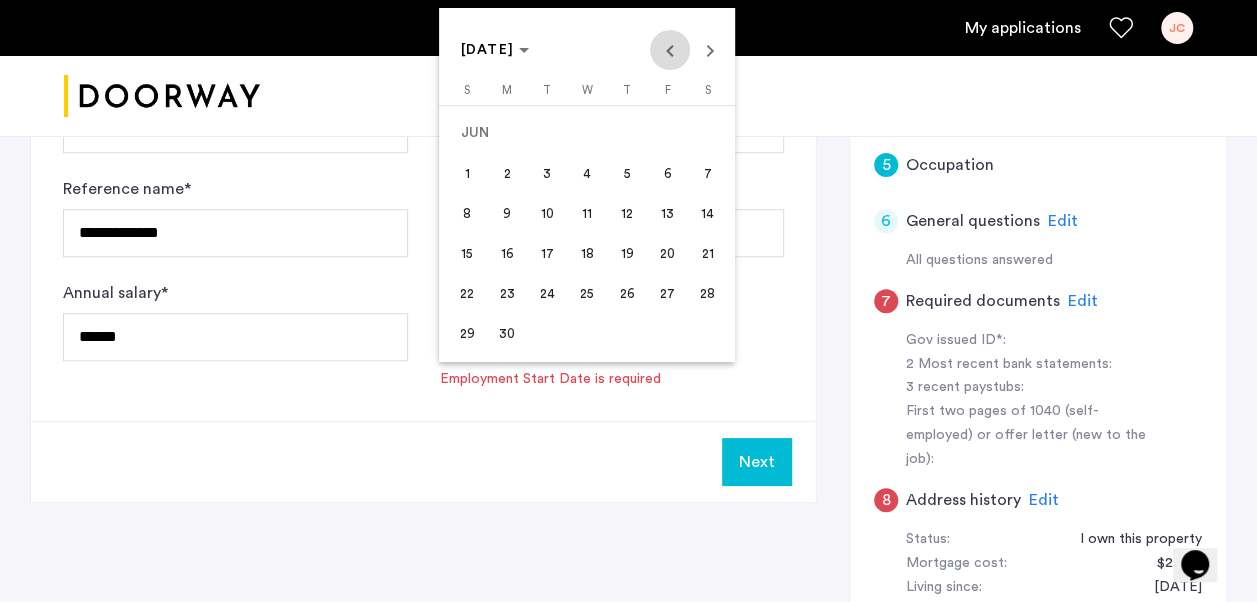 click at bounding box center (670, 50) 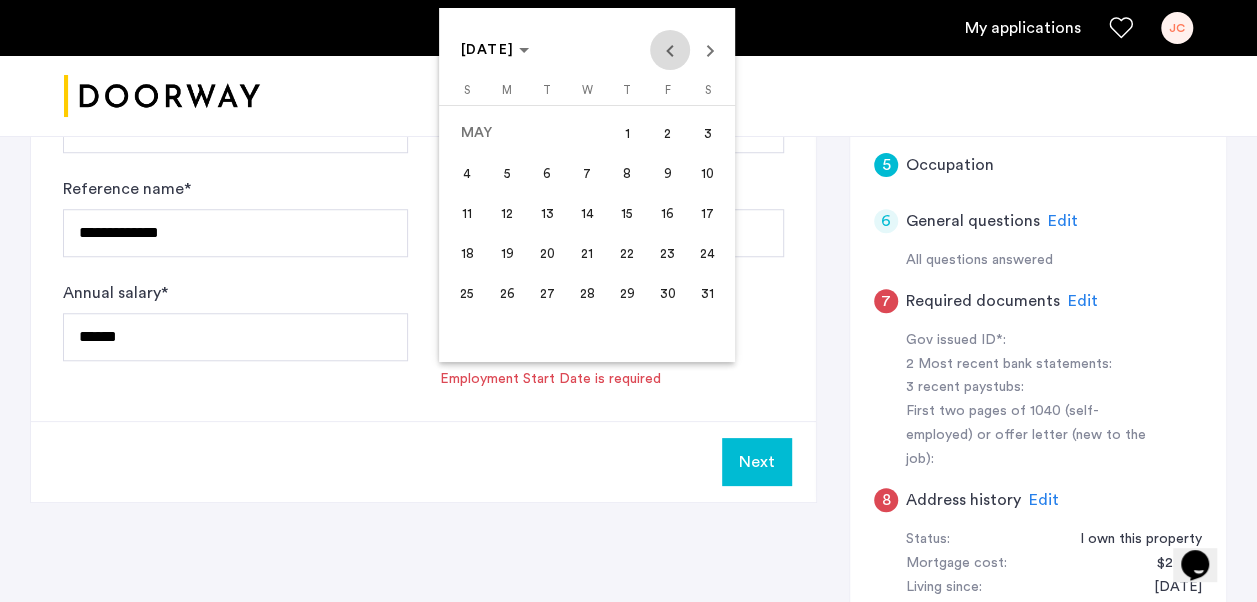 click at bounding box center (670, 50) 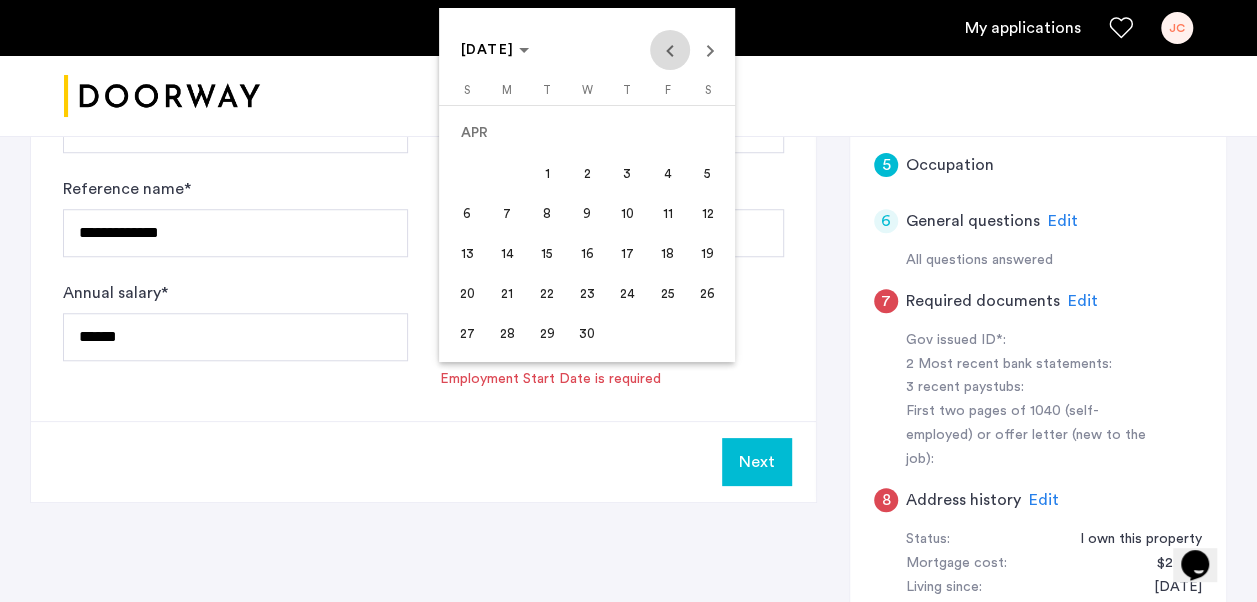 click at bounding box center [670, 50] 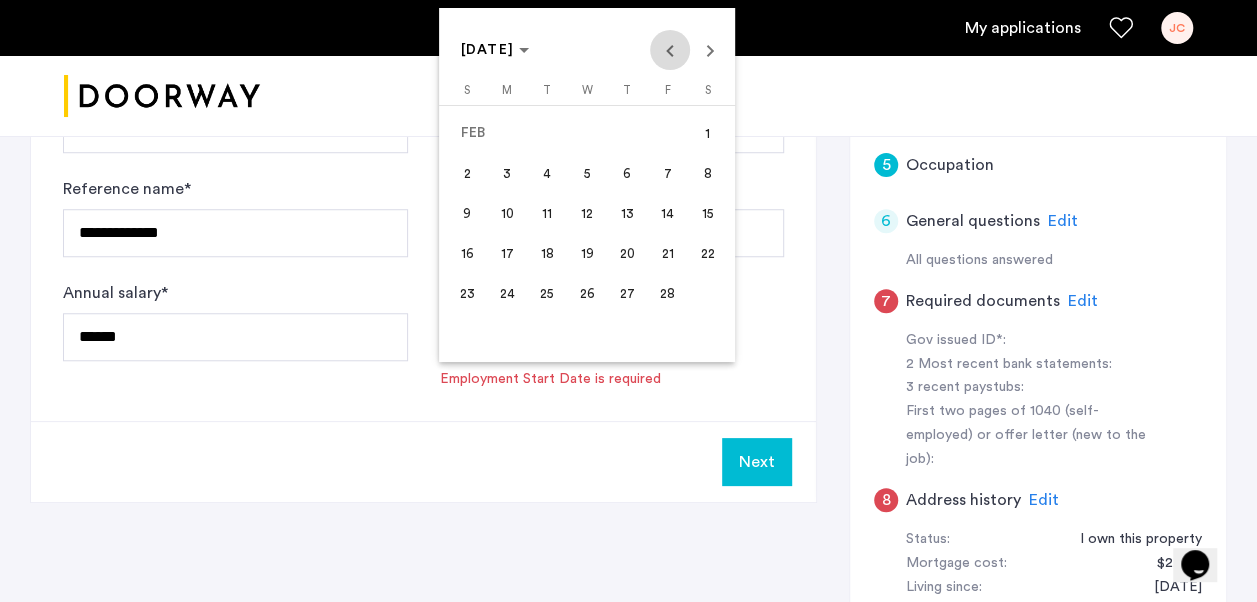 click at bounding box center (670, 50) 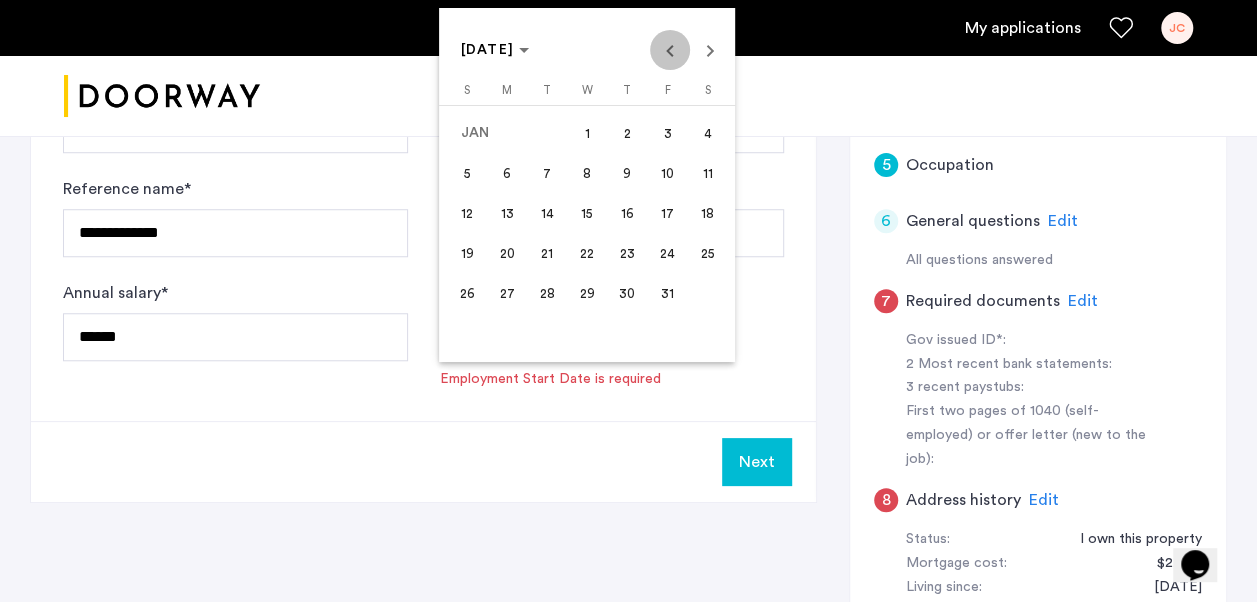 click at bounding box center [670, 50] 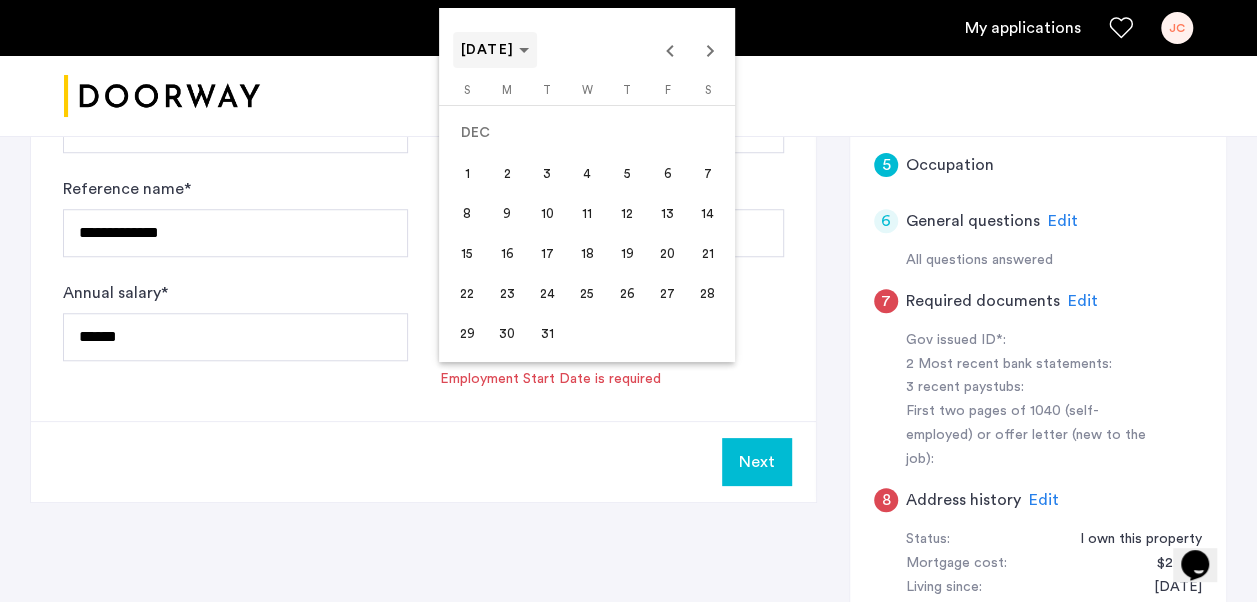 click 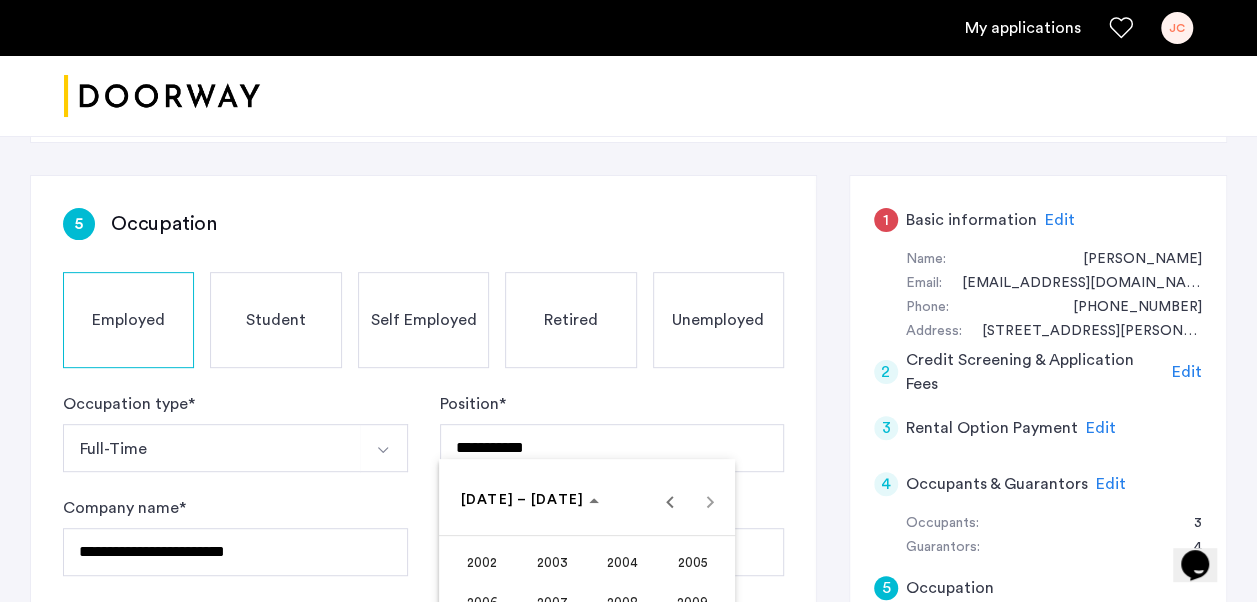 scroll, scrollTop: 500, scrollLeft: 0, axis: vertical 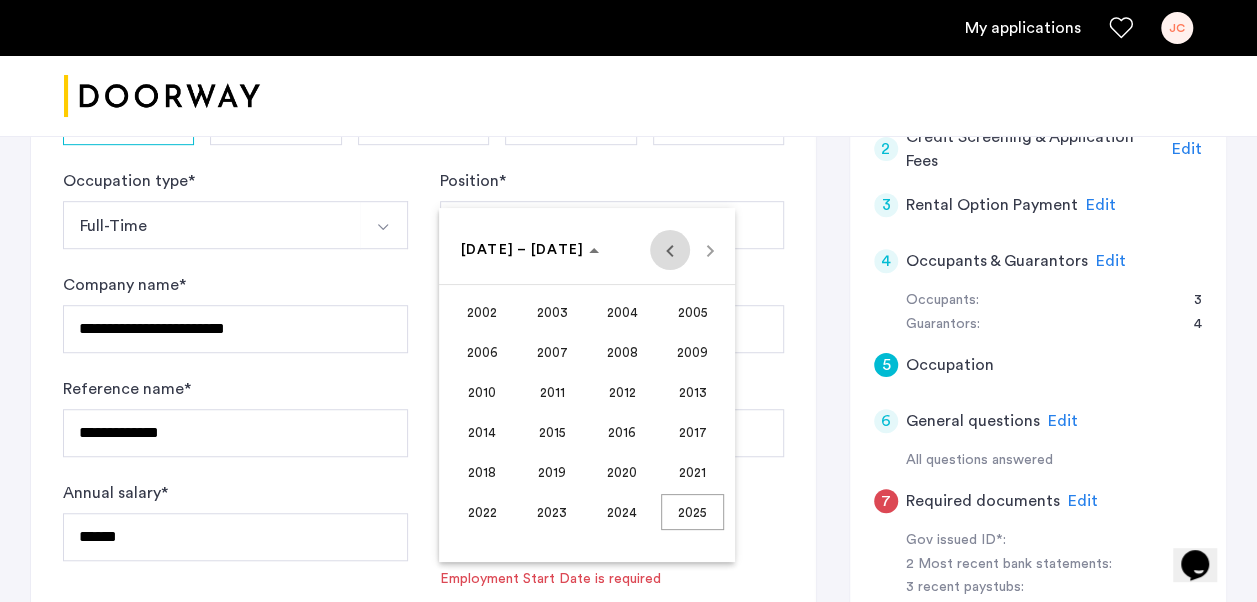 click at bounding box center [670, 250] 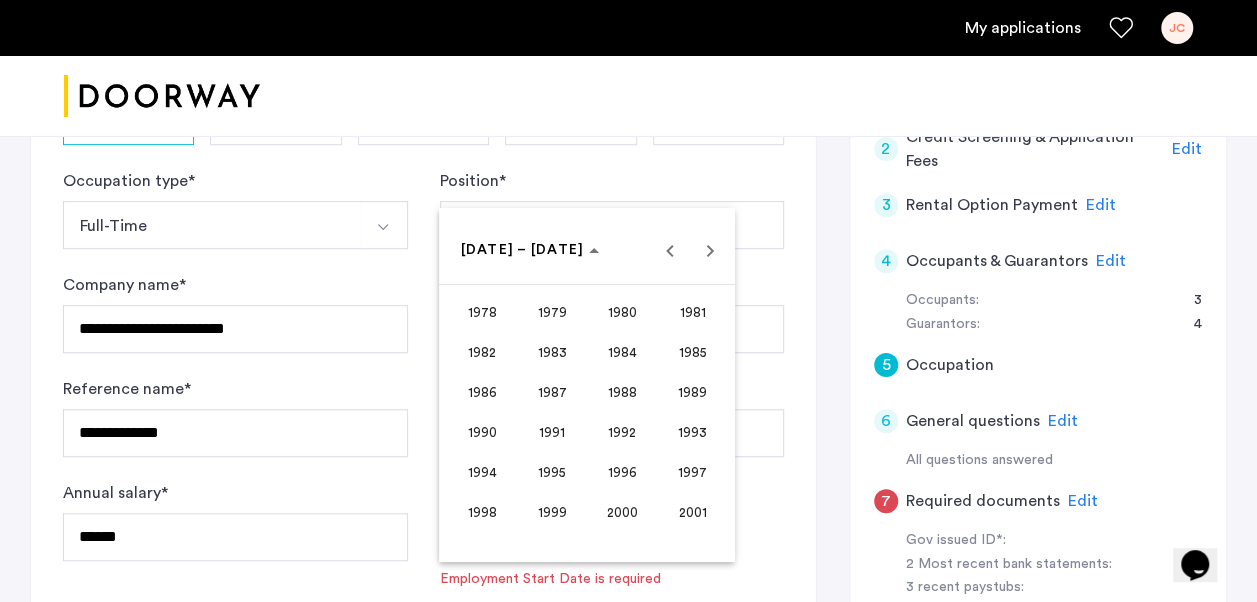 click on "1978" at bounding box center [482, 312] 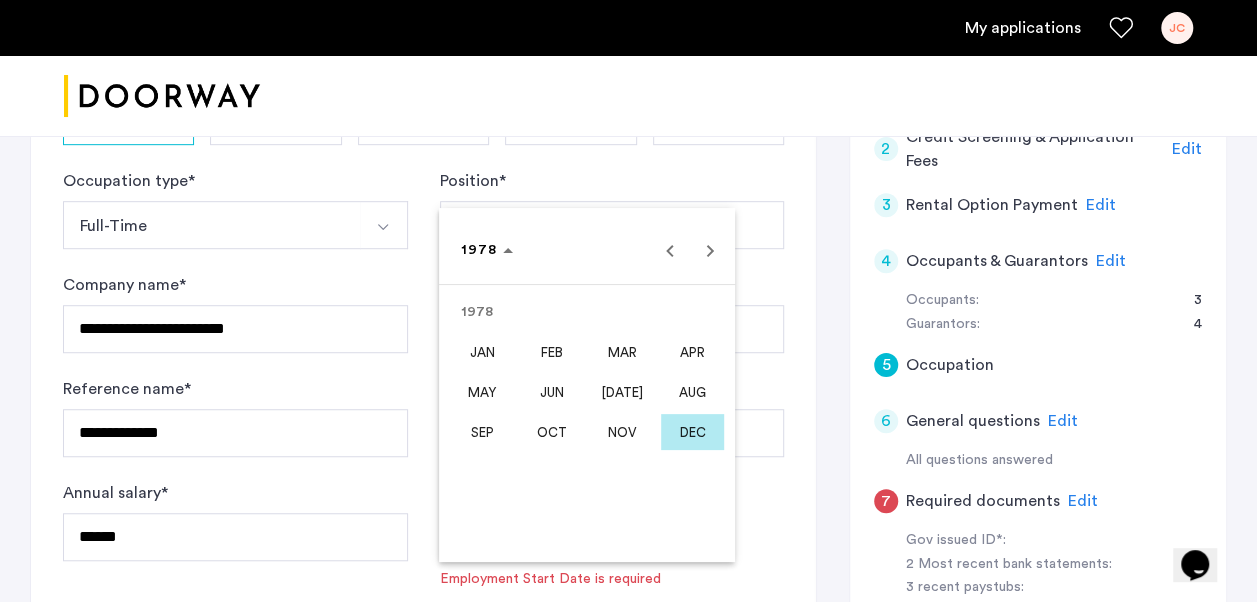click on "[DATE]" at bounding box center [622, 392] 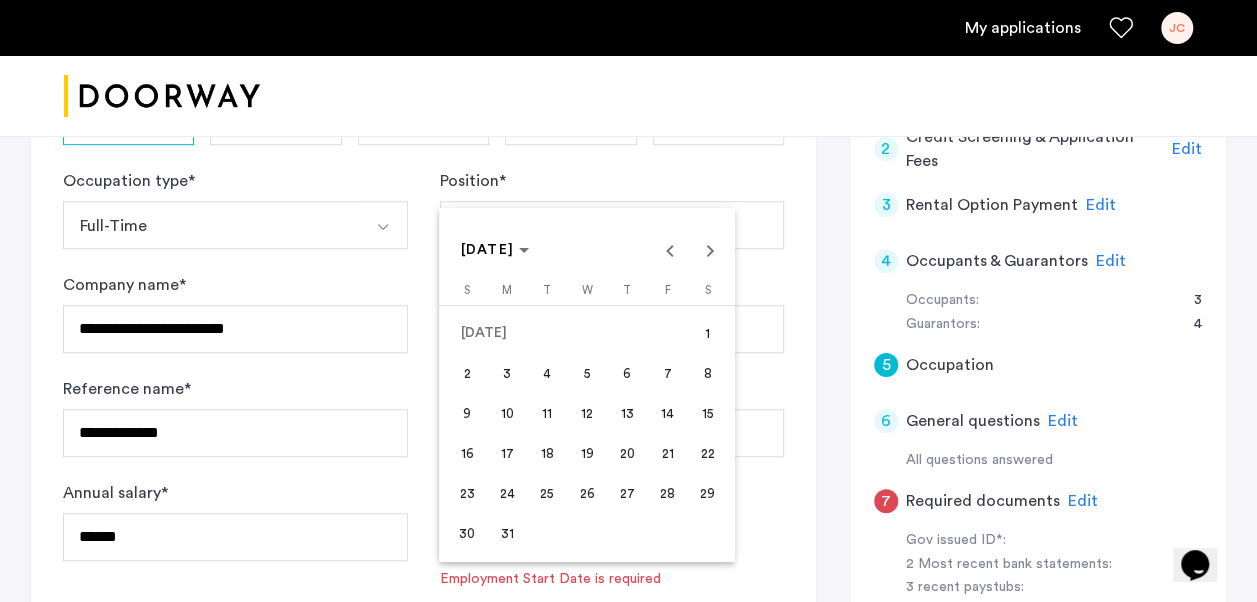 drag, startPoint x: 706, startPoint y: 329, endPoint x: 756, endPoint y: 487, distance: 165.72266 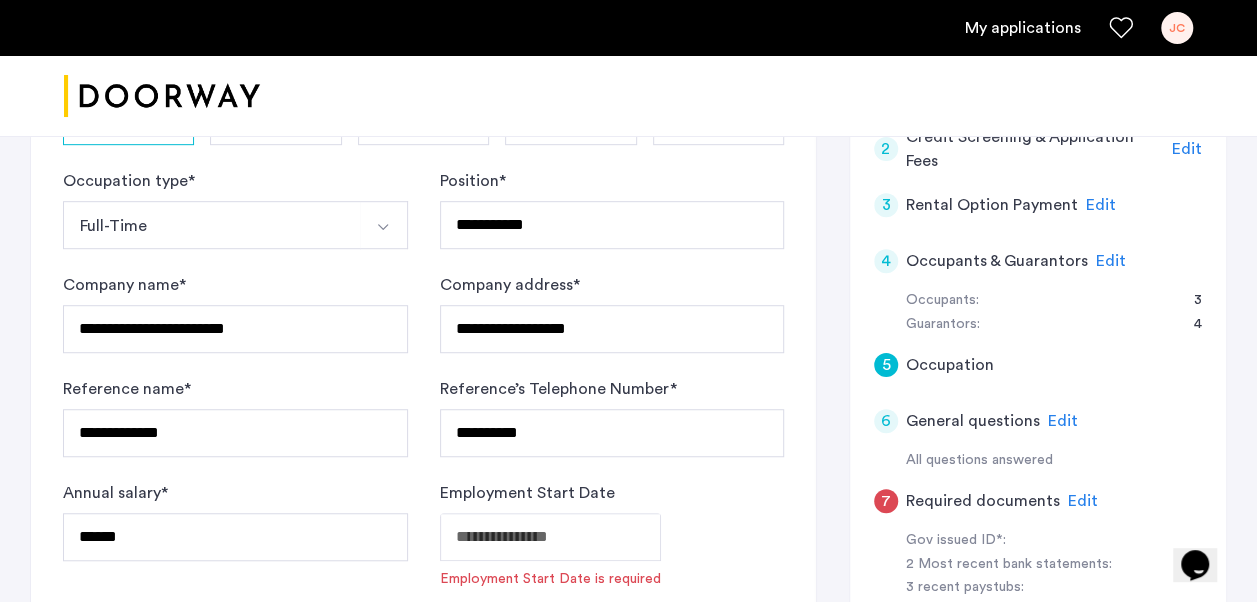 type on "**********" 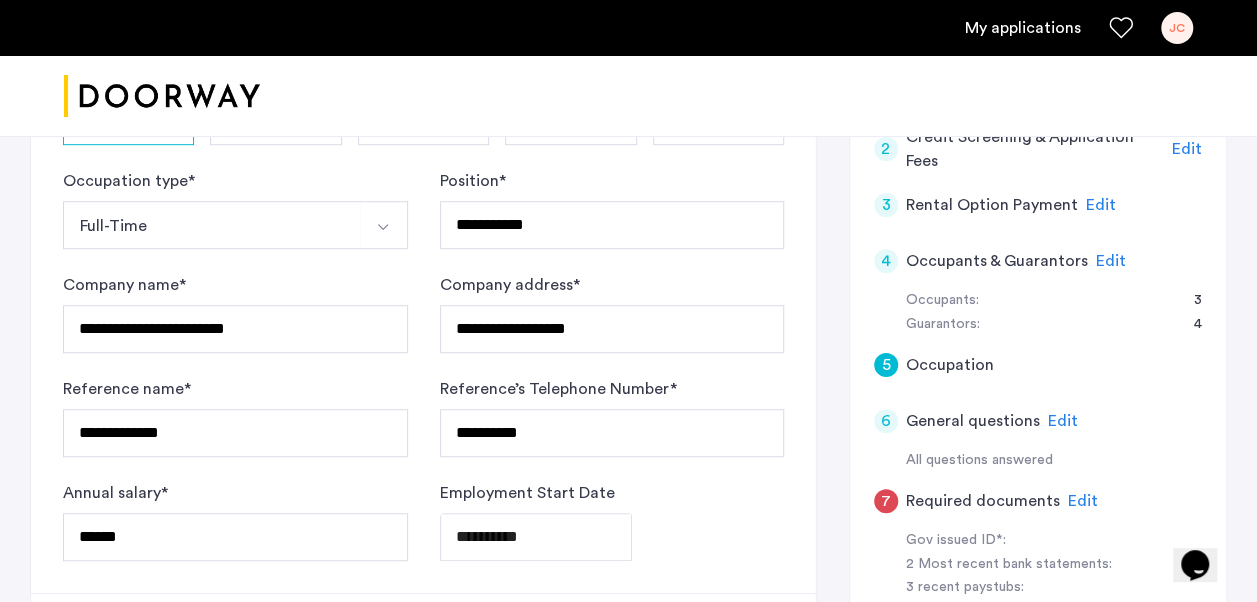 click on "**********" 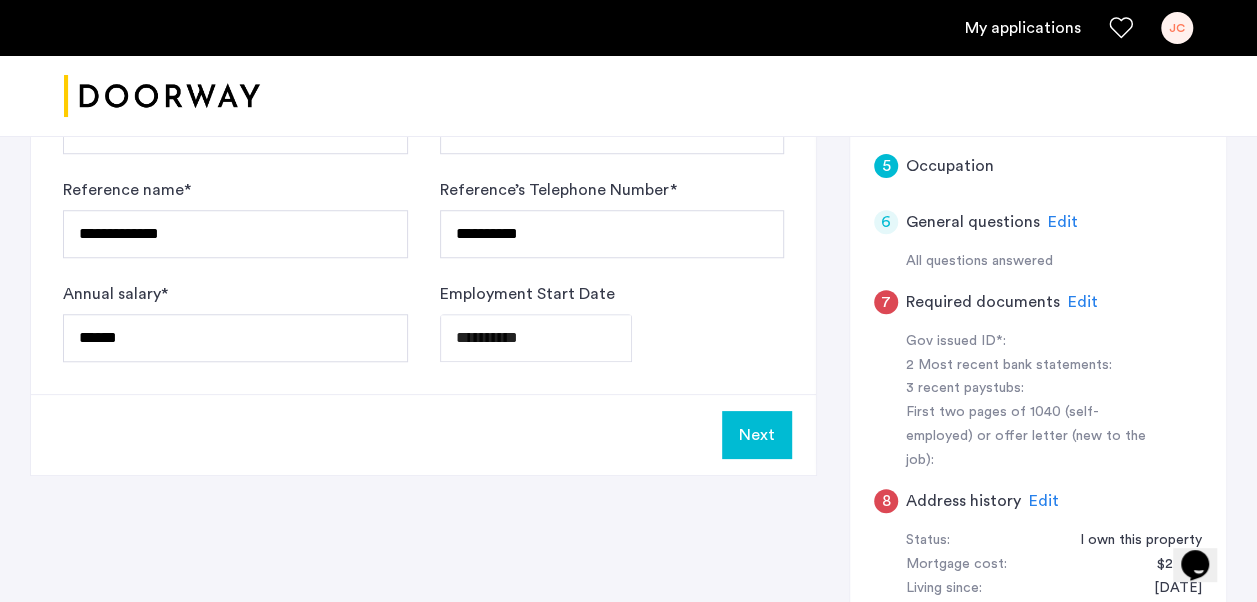 scroll, scrollTop: 700, scrollLeft: 0, axis: vertical 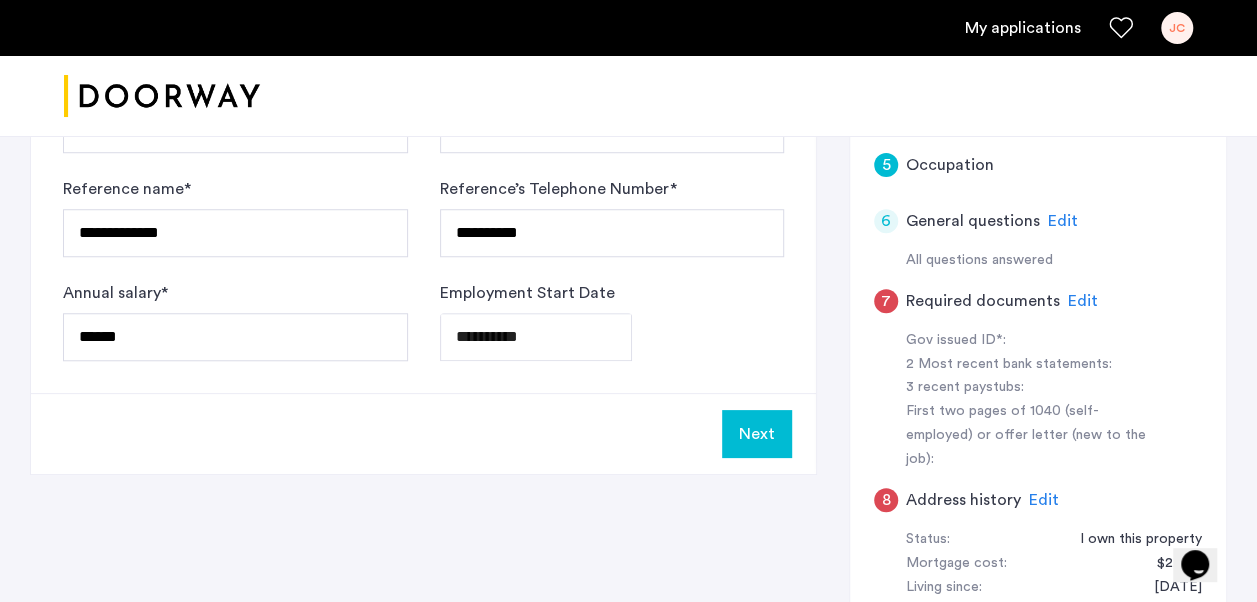 click on "Next" 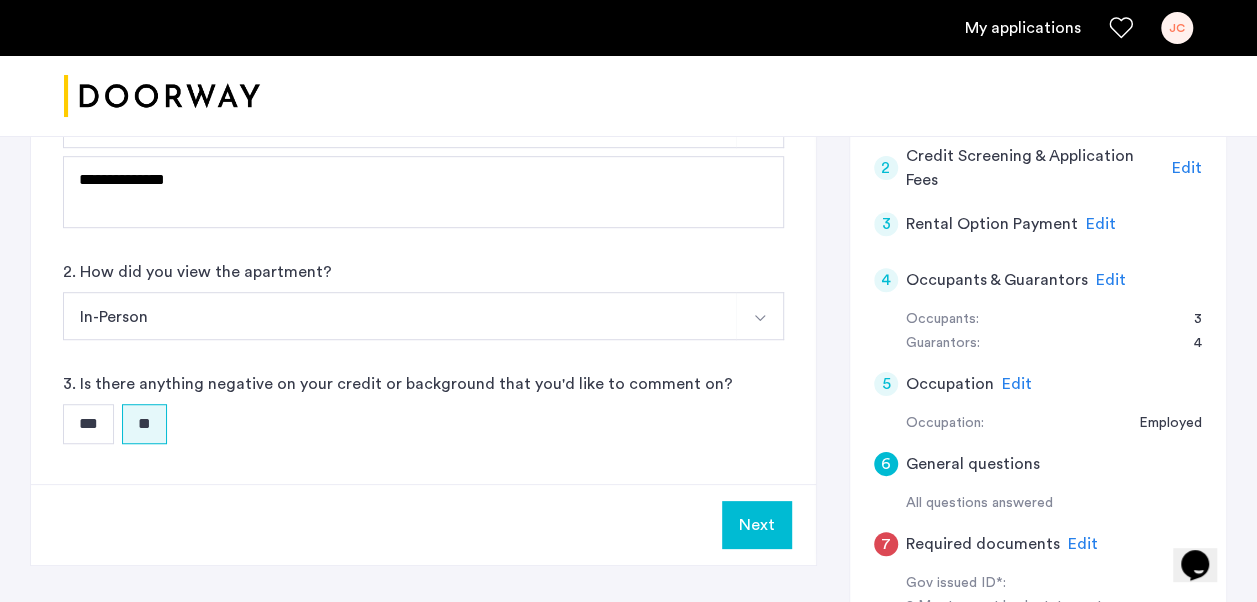 scroll, scrollTop: 500, scrollLeft: 0, axis: vertical 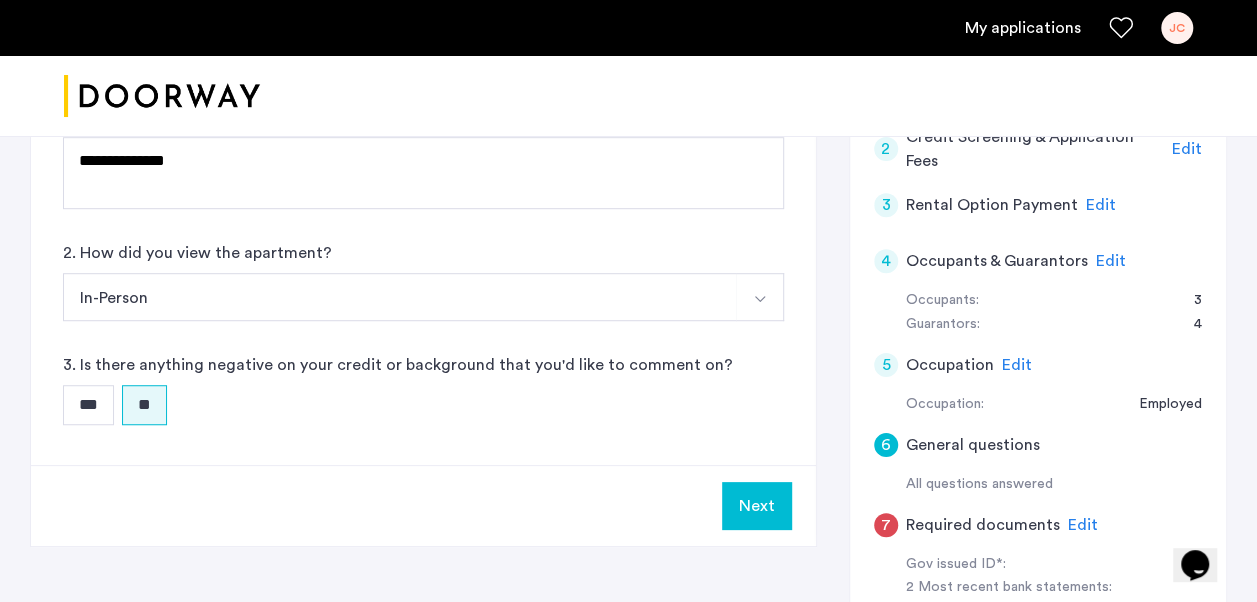 click on "Next" at bounding box center (757, 506) 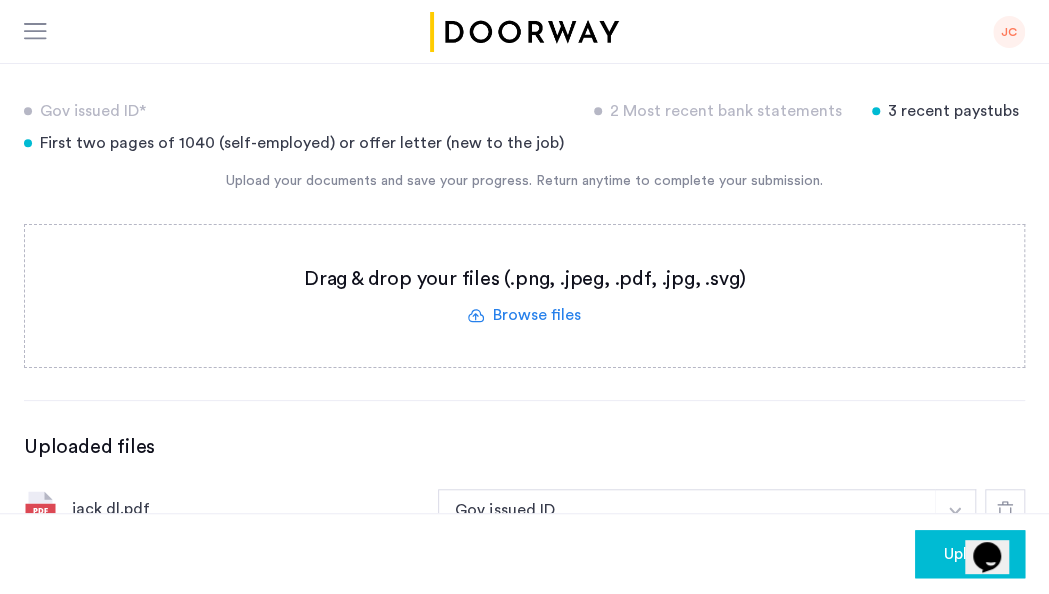 scroll, scrollTop: 700, scrollLeft: 0, axis: vertical 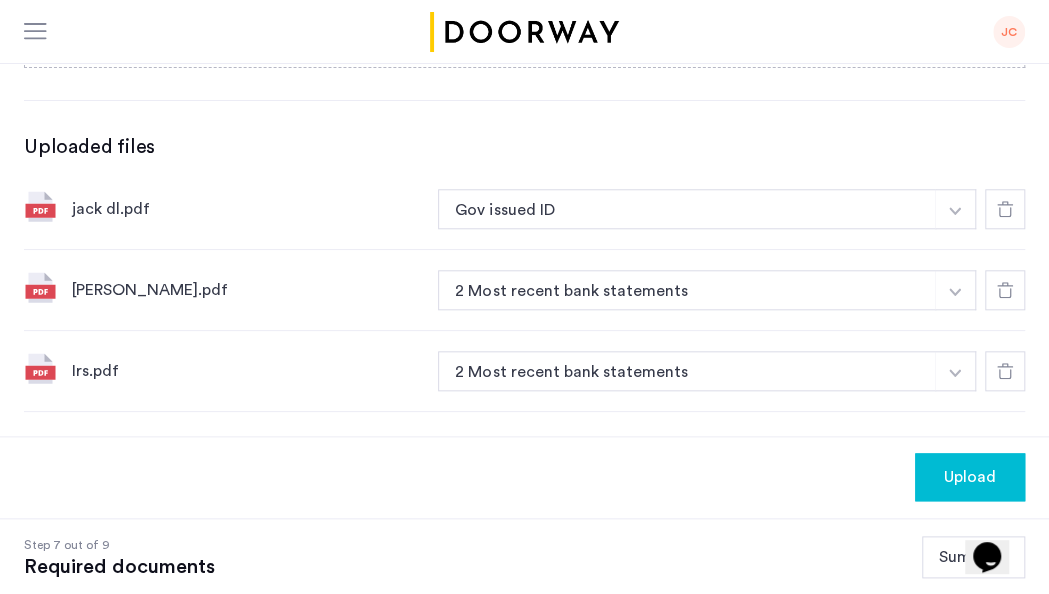 click on "Upload" 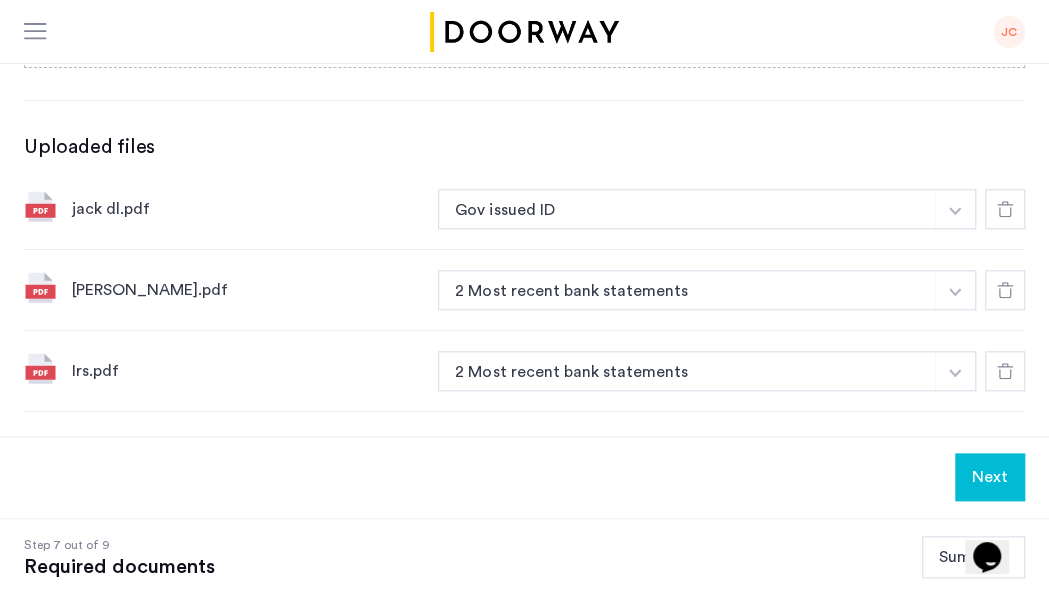 click on "Next" 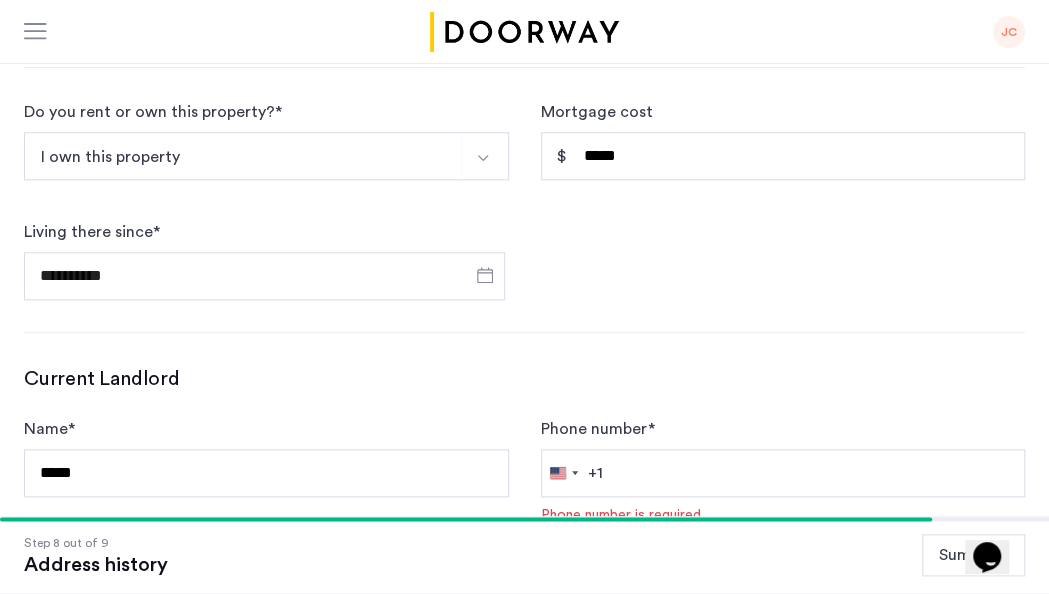 scroll, scrollTop: 800, scrollLeft: 0, axis: vertical 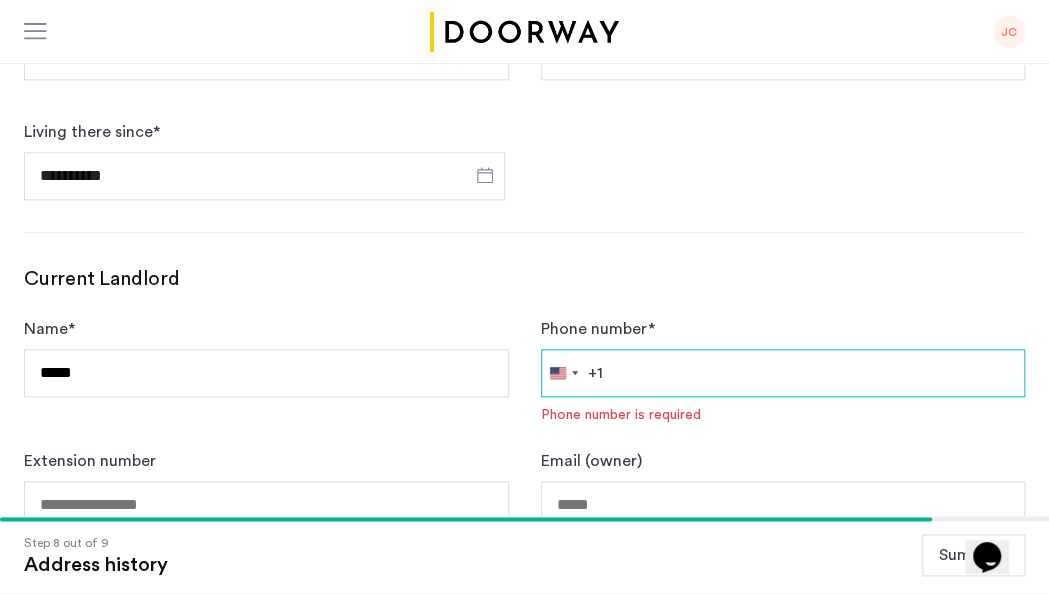 click on "Phone number  *" at bounding box center [783, 373] 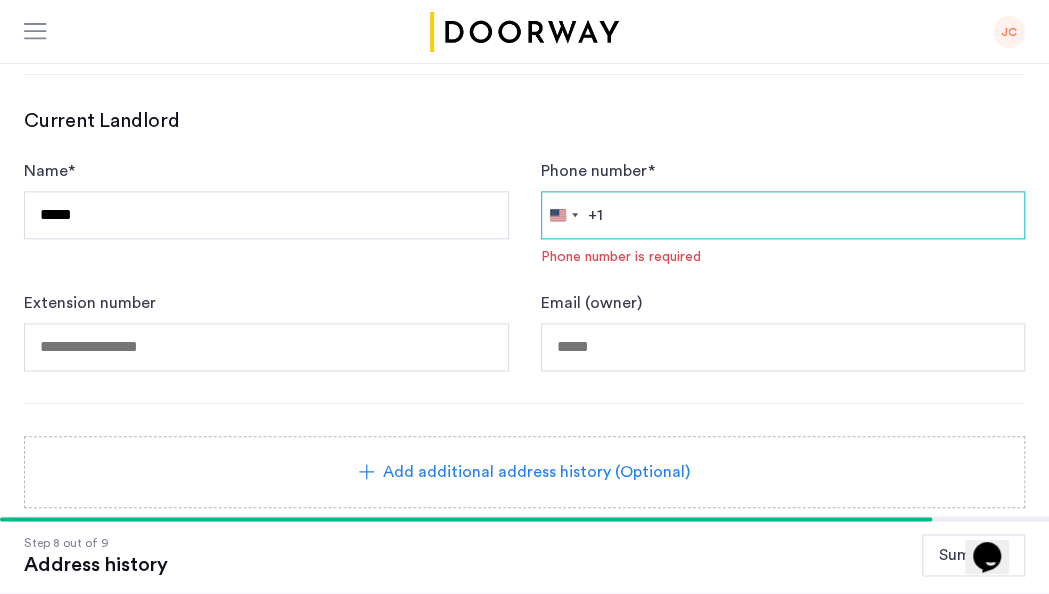 click on "Phone number  *" at bounding box center (783, 215) 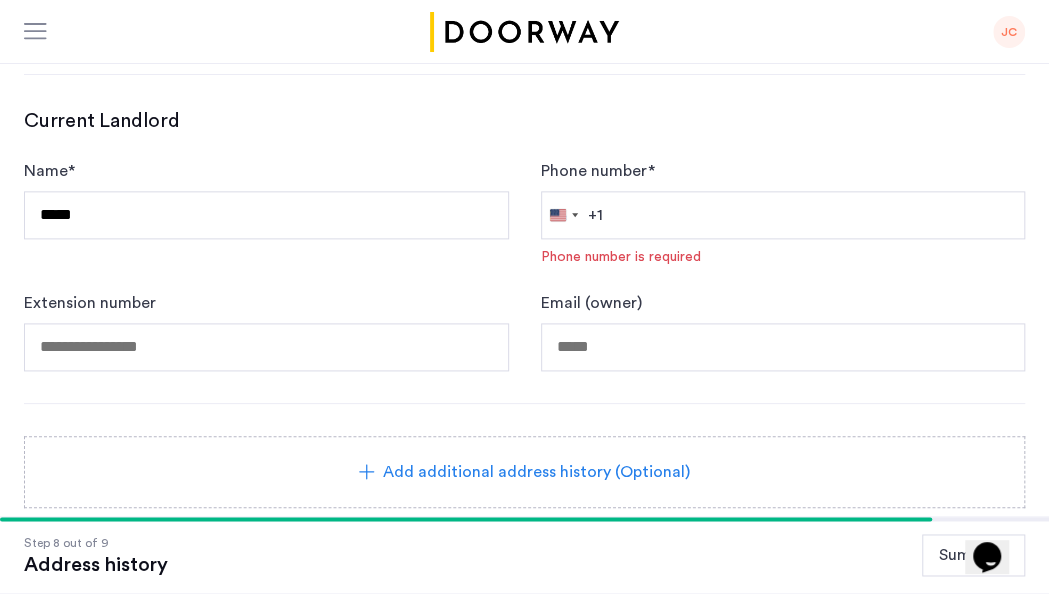 click on "Email (owner)" 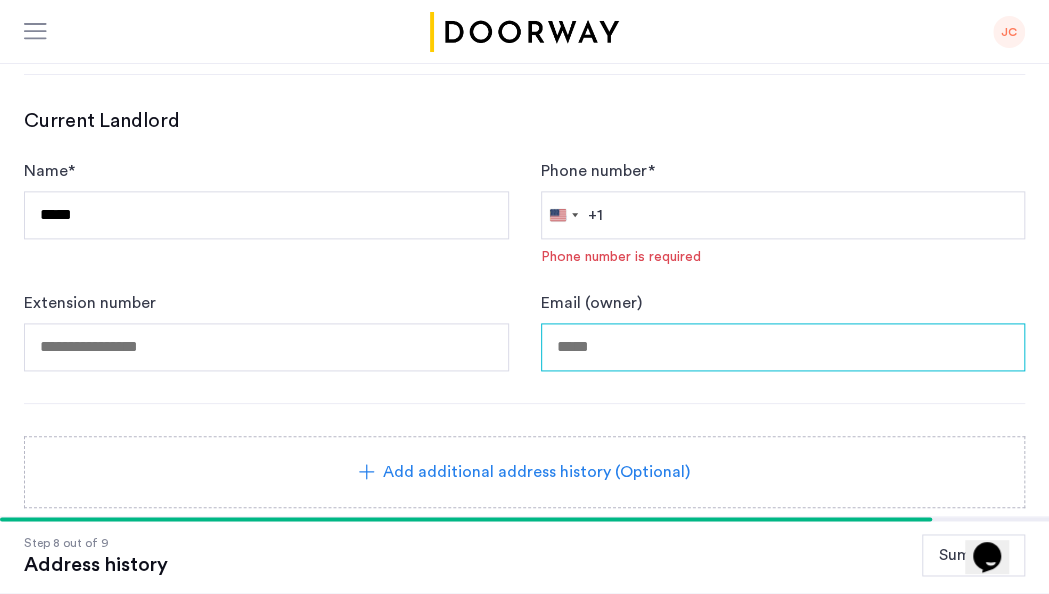 click on "Email (owner)" at bounding box center [783, 347] 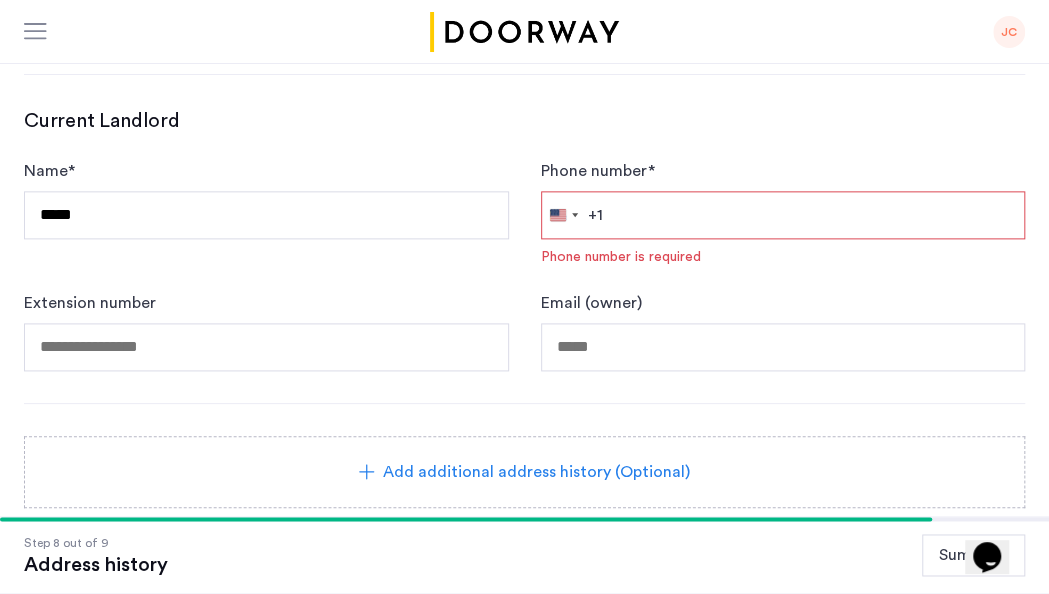 click on "Phone number  *" at bounding box center [783, 215] 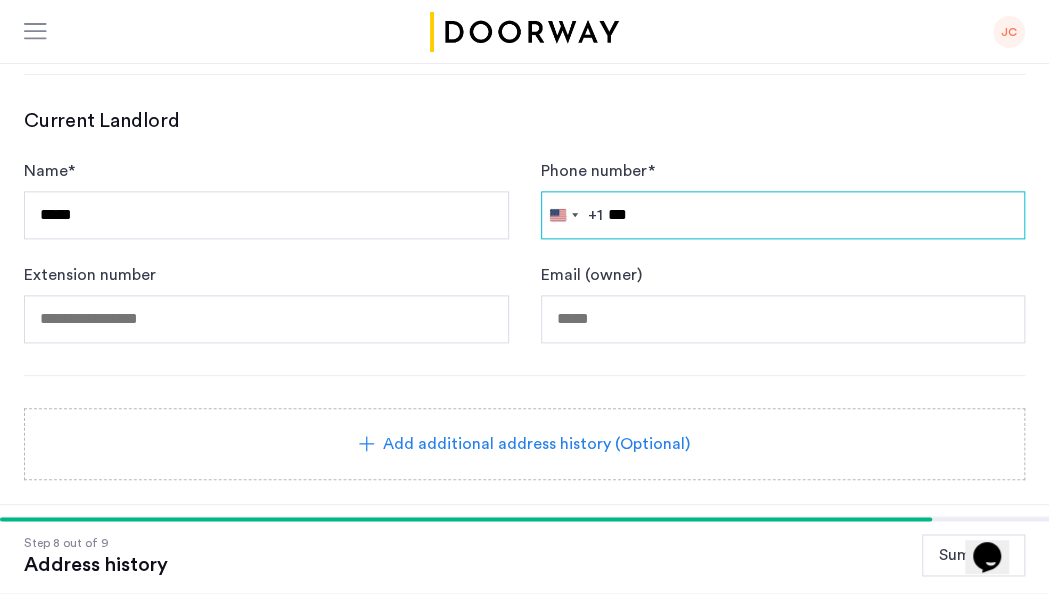click on "***" at bounding box center [783, 215] 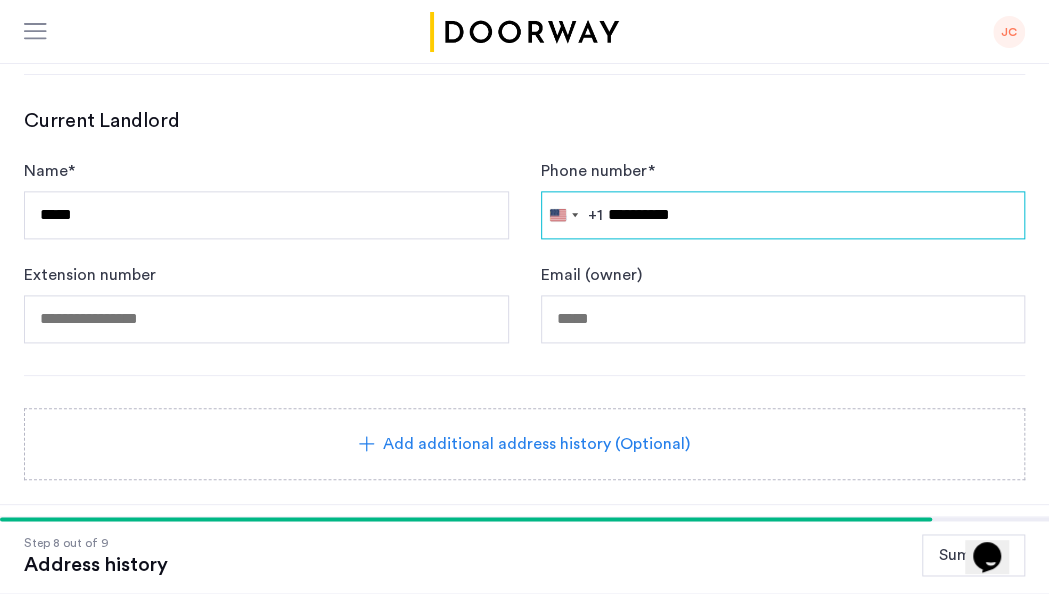 type on "**********" 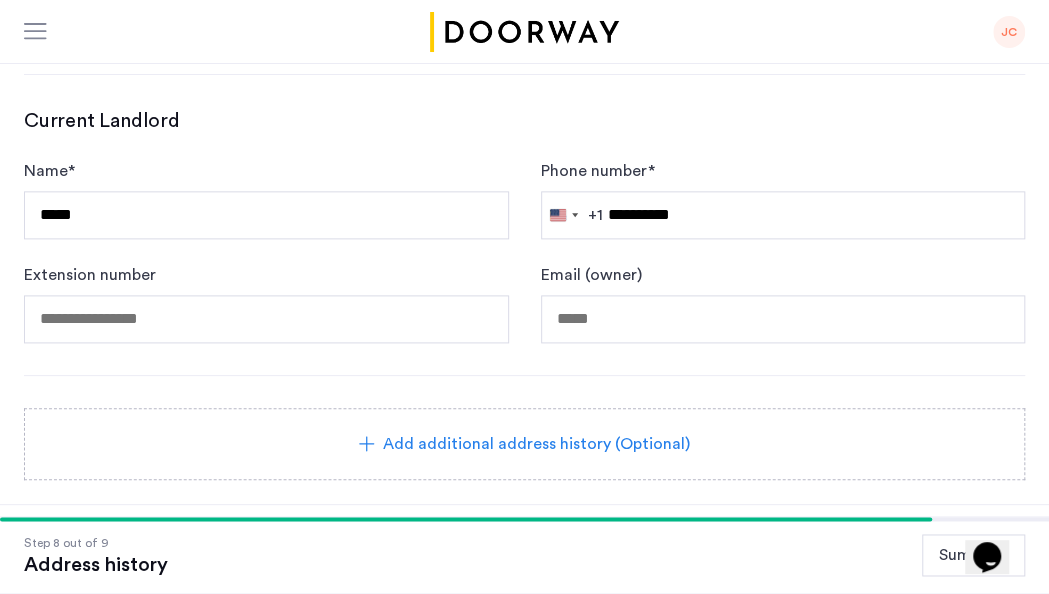 click on "Email (owner)" 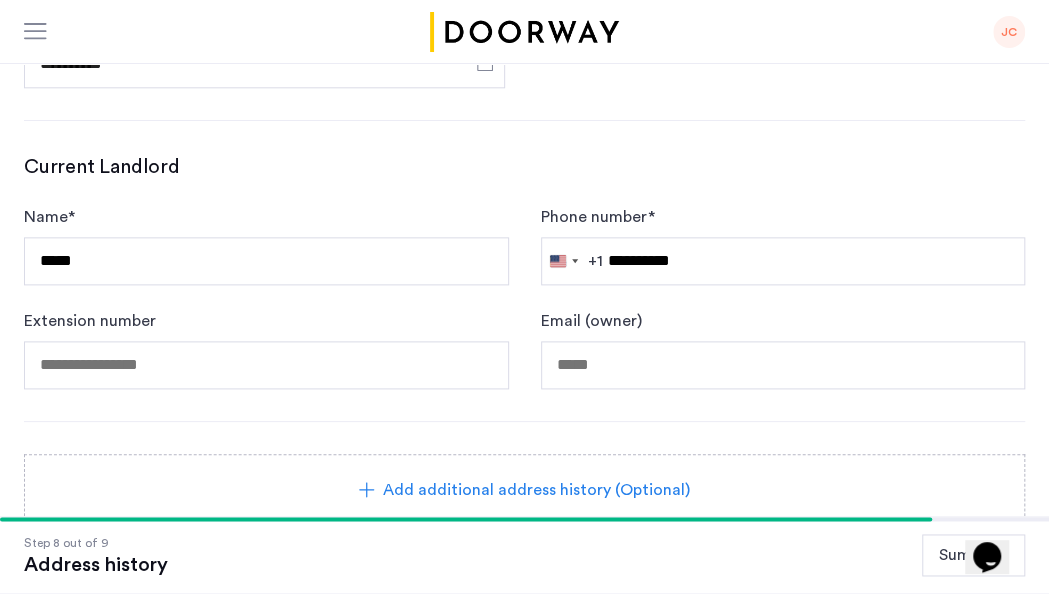 scroll, scrollTop: 958, scrollLeft: 0, axis: vertical 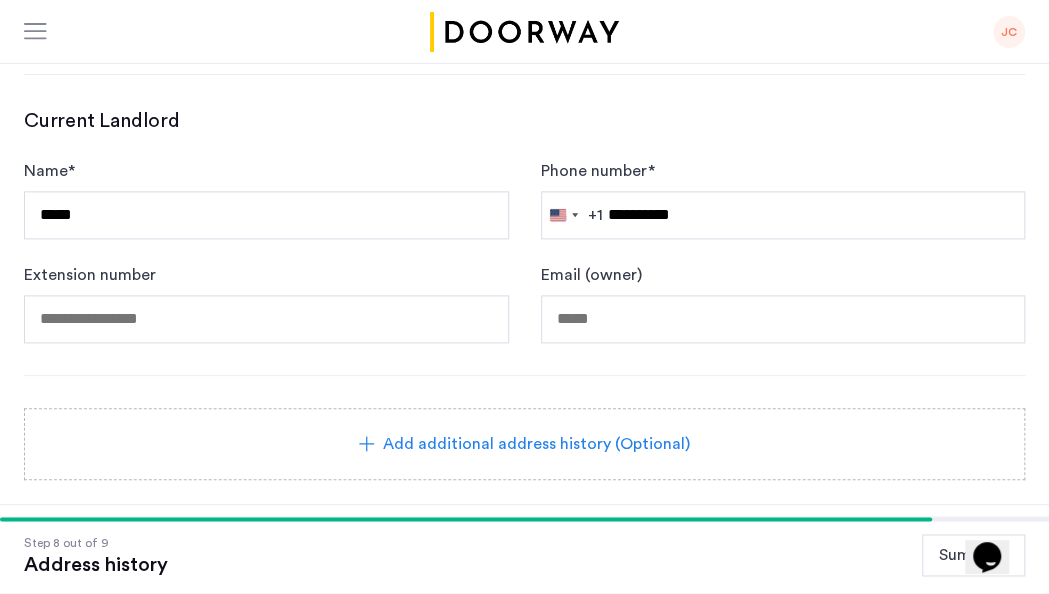 click on "Next" 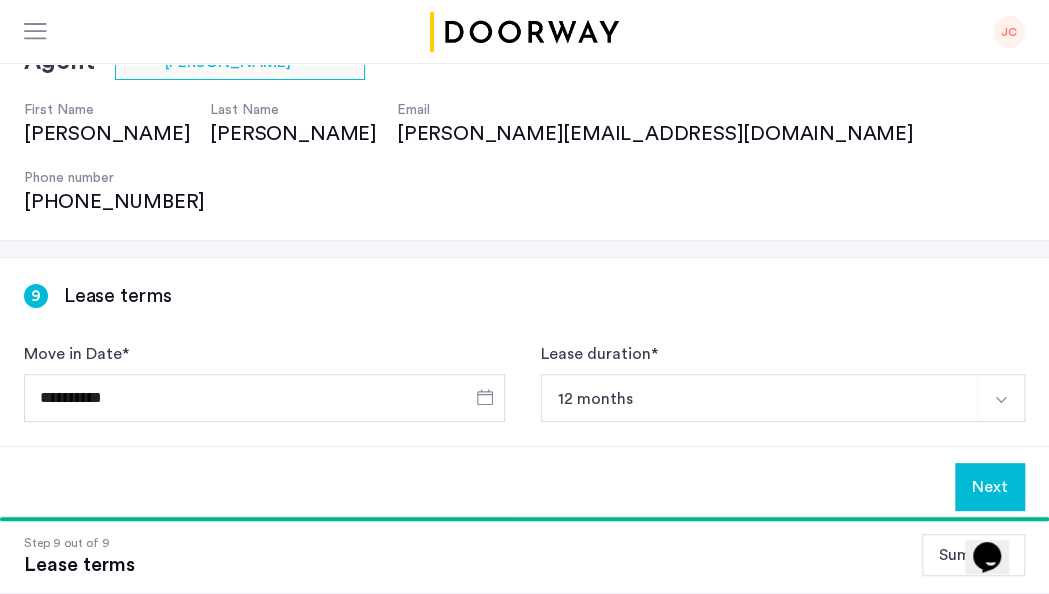 scroll, scrollTop: 200, scrollLeft: 0, axis: vertical 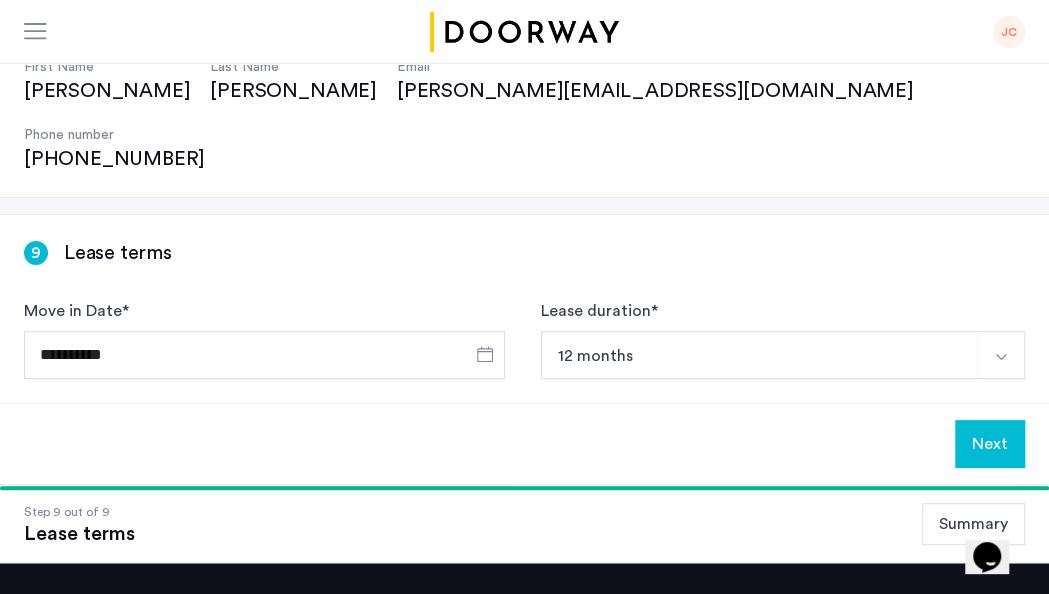 click on "Next" 